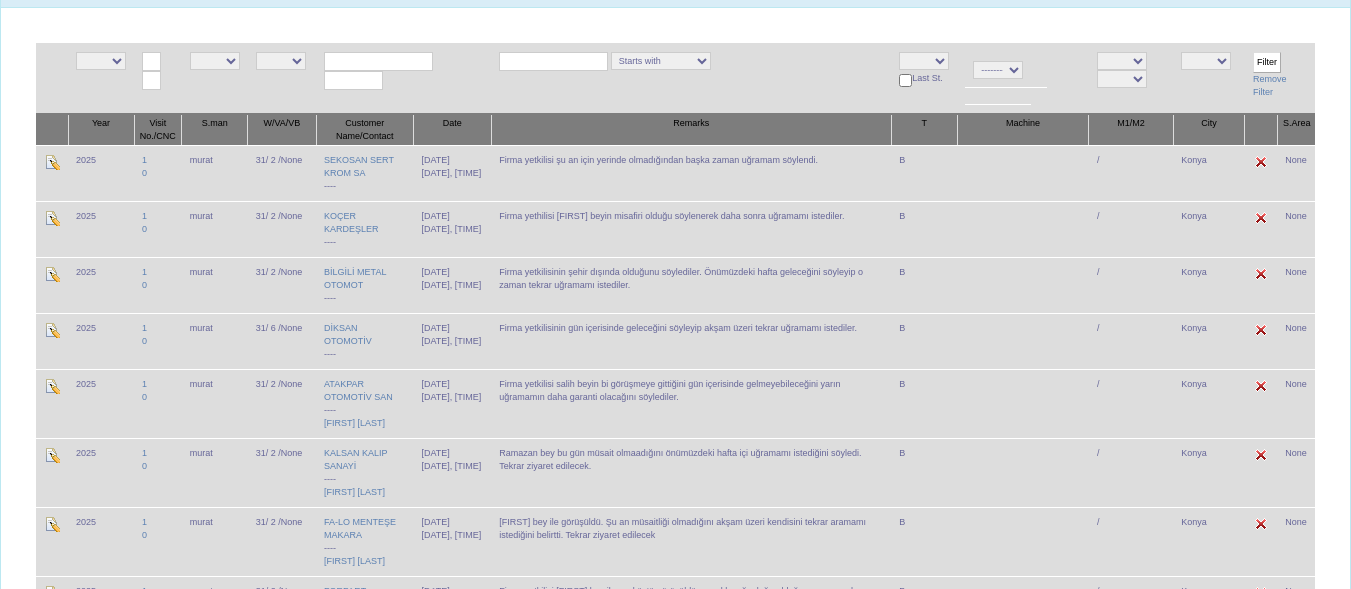 scroll, scrollTop: 0, scrollLeft: 0, axis: both 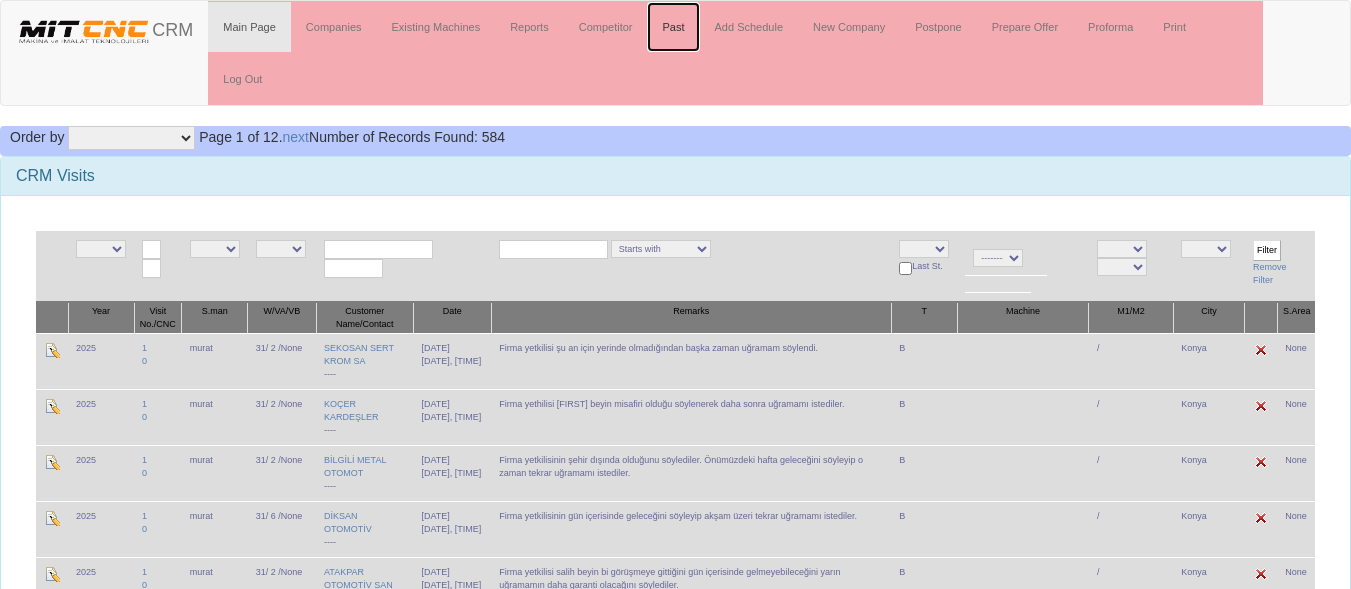 click on "Past" at bounding box center (673, 27) 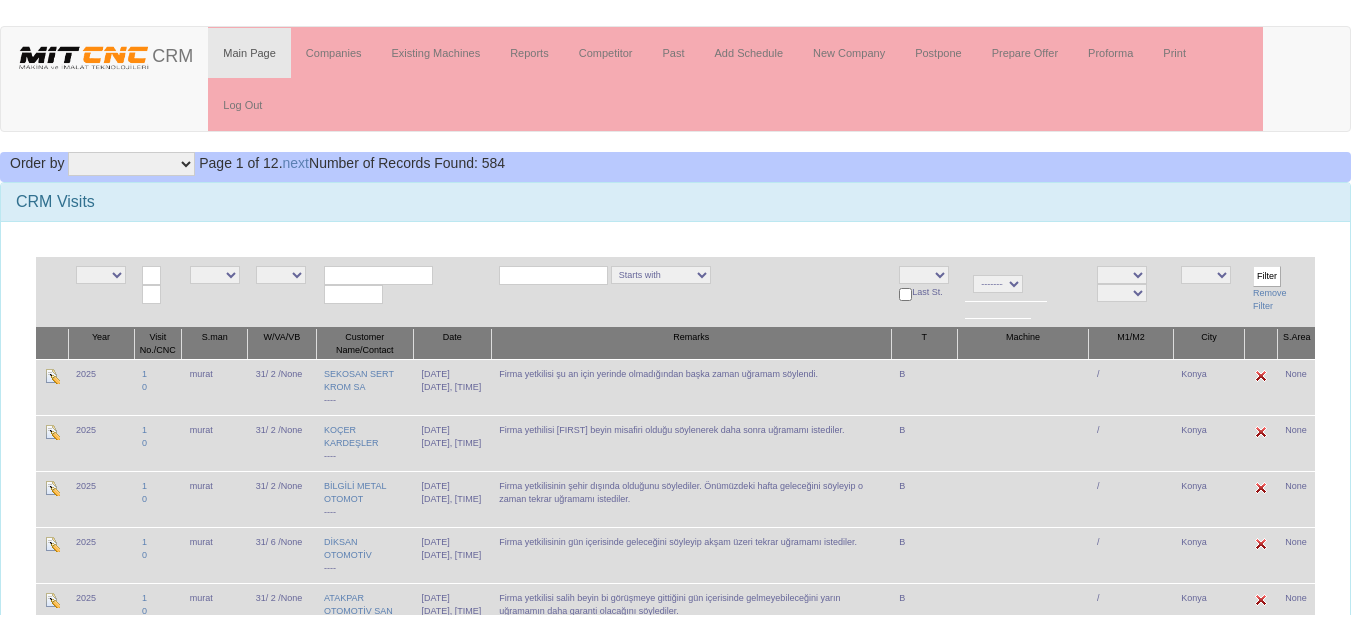 scroll, scrollTop: 0, scrollLeft: 0, axis: both 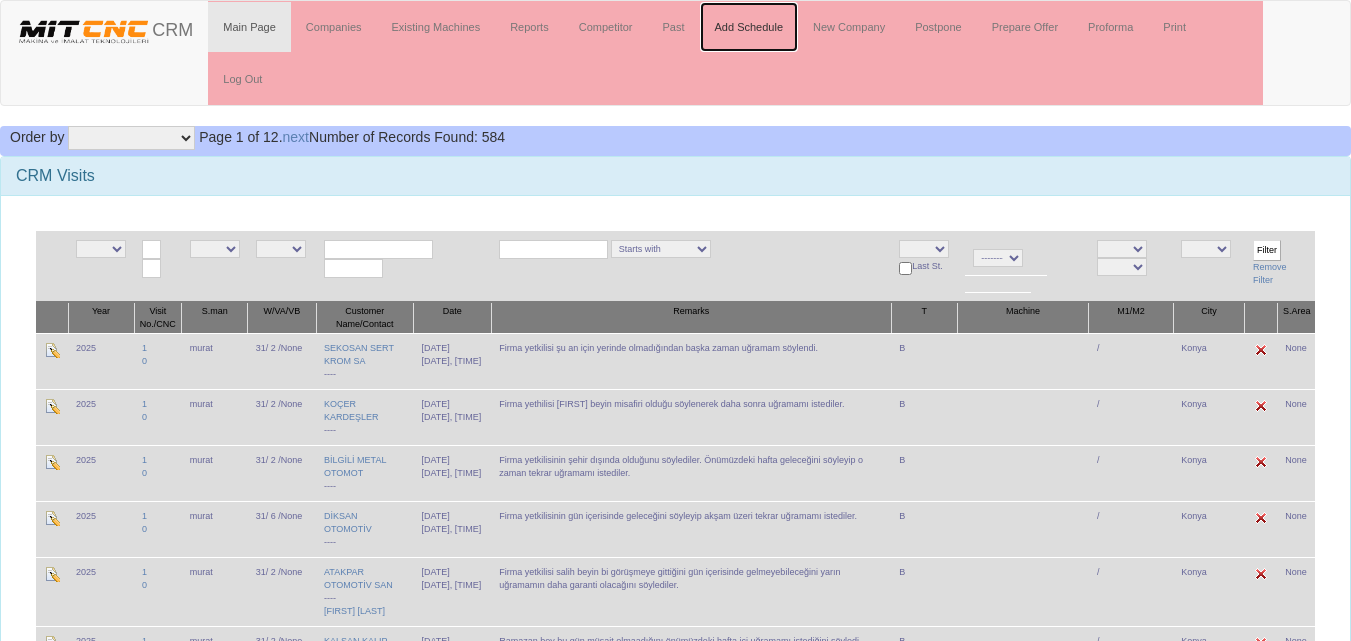 click on "Add Schedule" at bounding box center (749, 27) 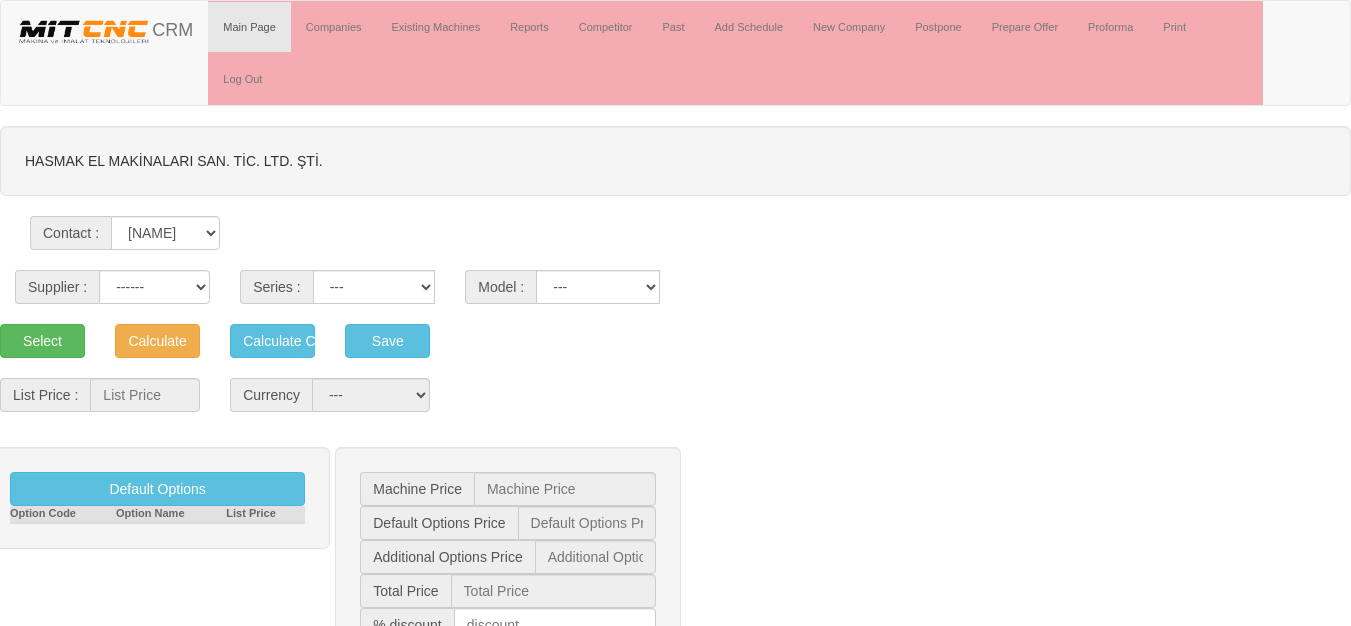scroll, scrollTop: 0, scrollLeft: 0, axis: both 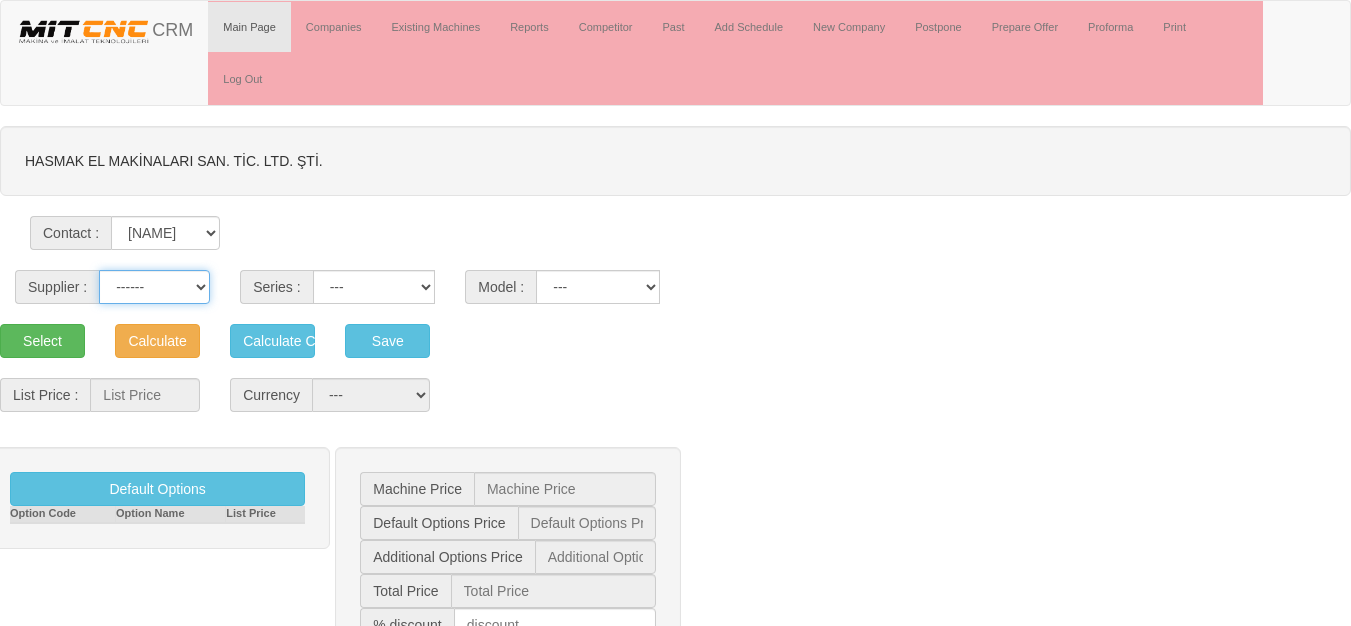 click on "------
PEAKART
COSMOS
GFIR
DUOBEI BQ
DK" at bounding box center (154, 287) 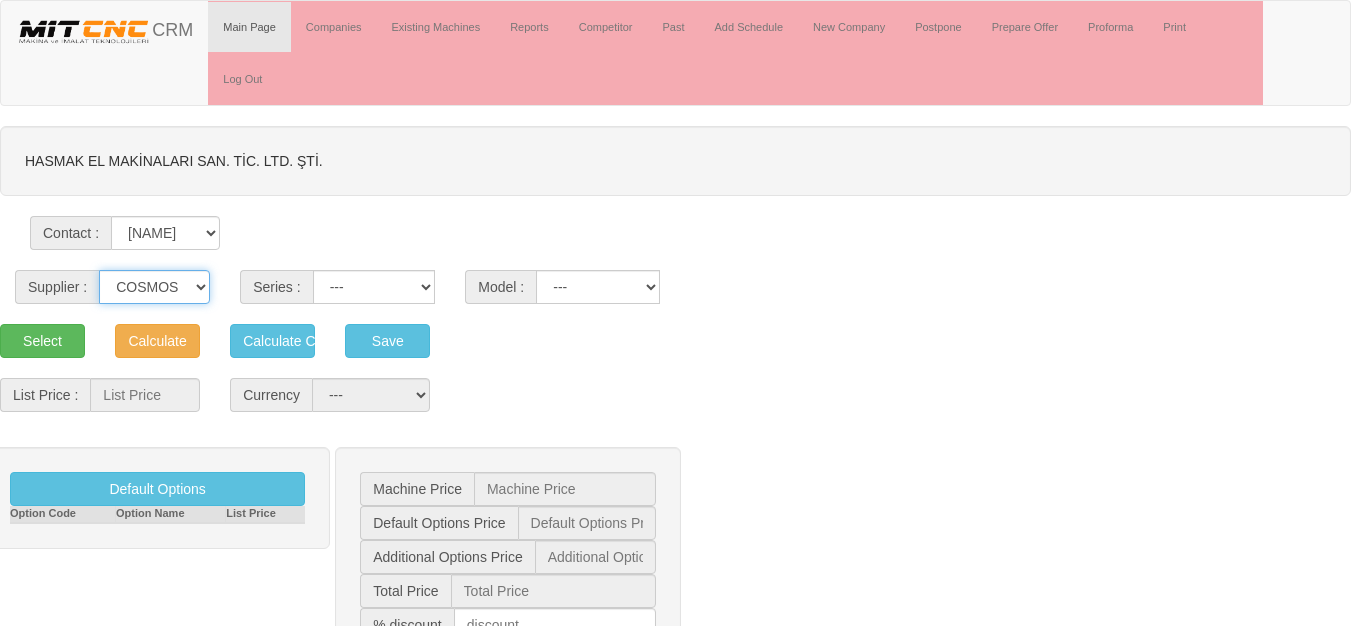 click on "------
PEAKART
COSMOS
GFIR
DUOBEI BQ
DK" at bounding box center (154, 287) 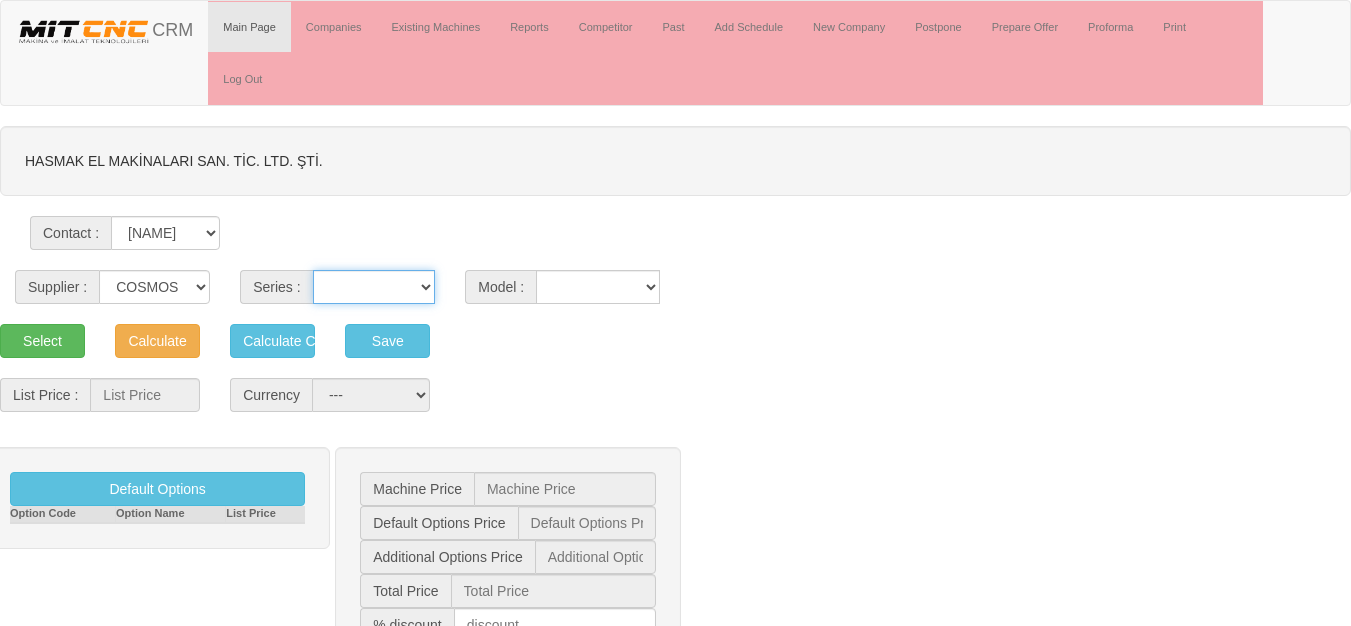 click on "CVM
MILLTAP MT" at bounding box center (374, 287) 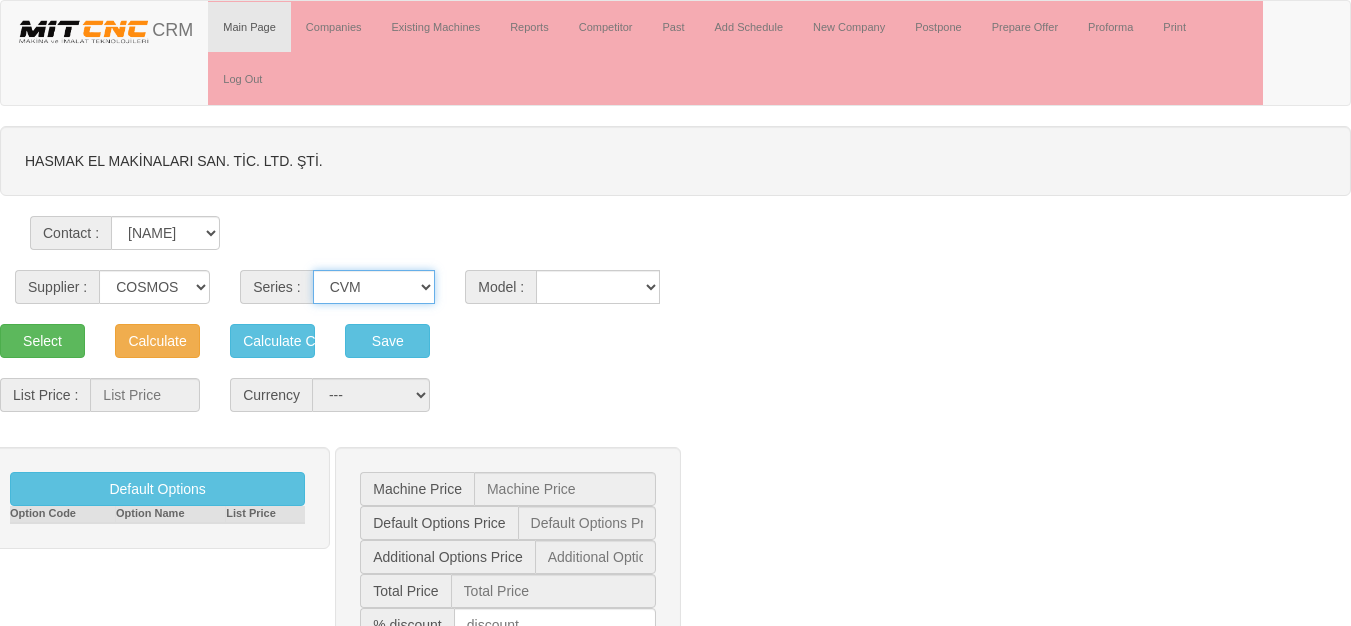 click on "CVM
MILLTAP MT" at bounding box center (374, 287) 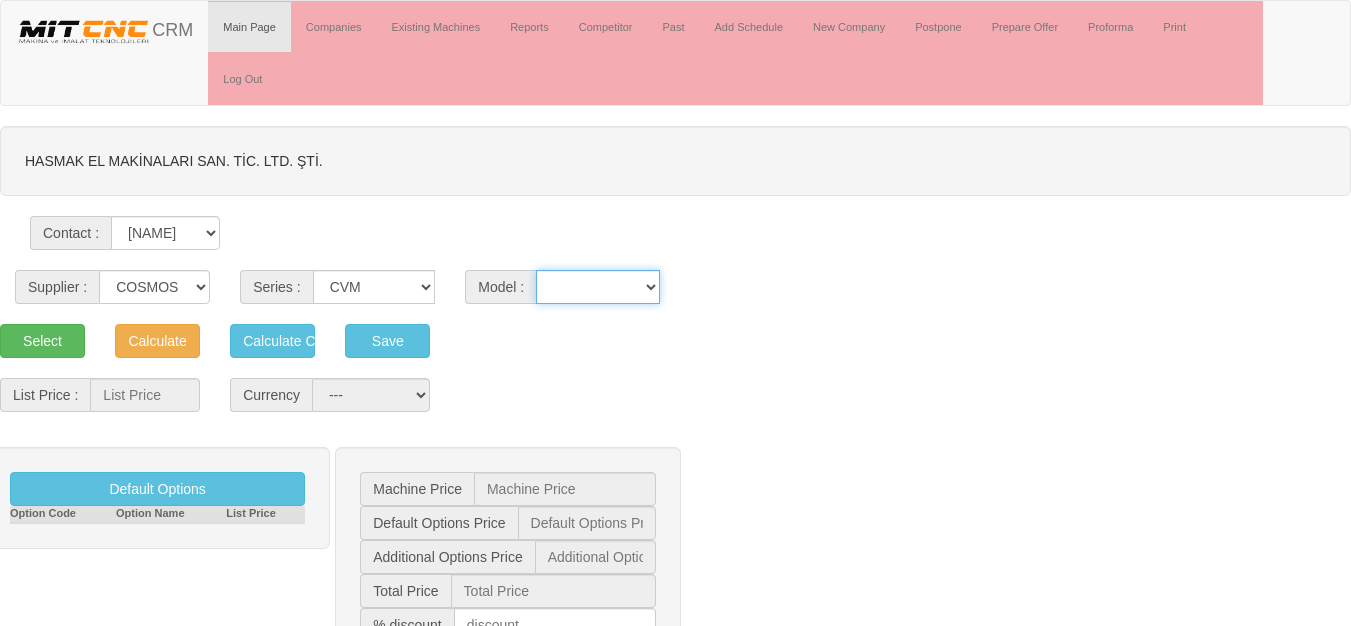 click on "1050
1160
1365
1370
700
800" at bounding box center (598, 287) 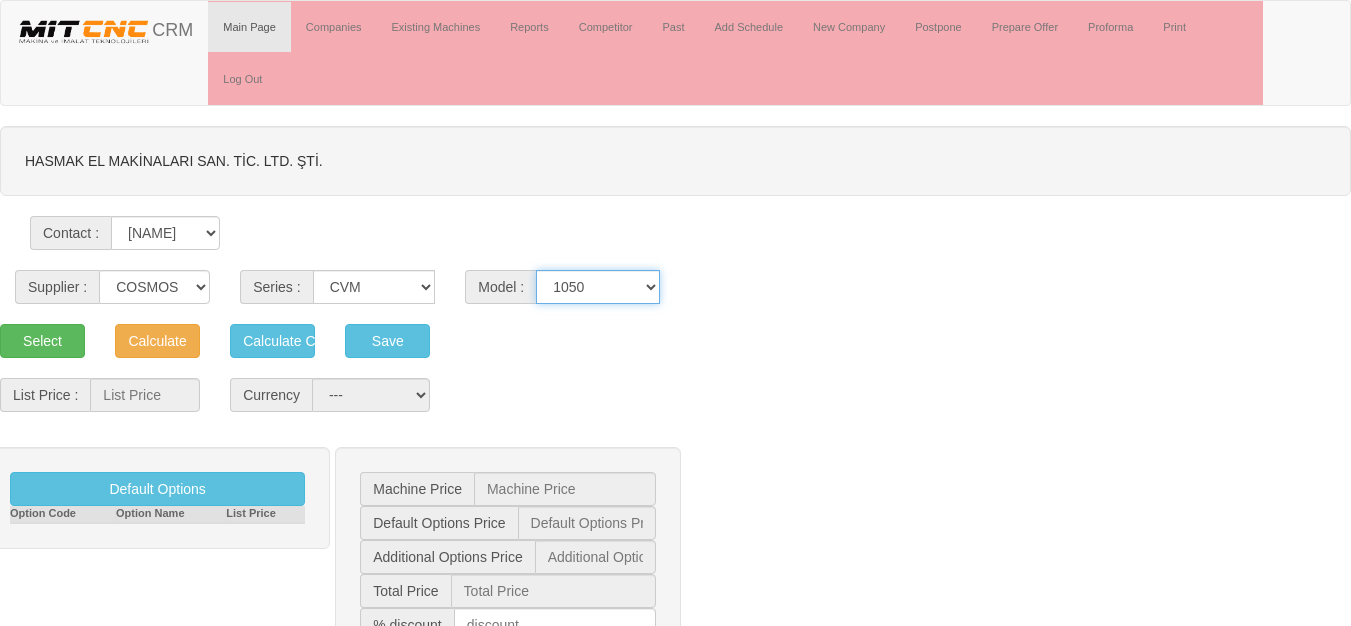 click on "1050
1160
1365
1370
700
800" at bounding box center [598, 287] 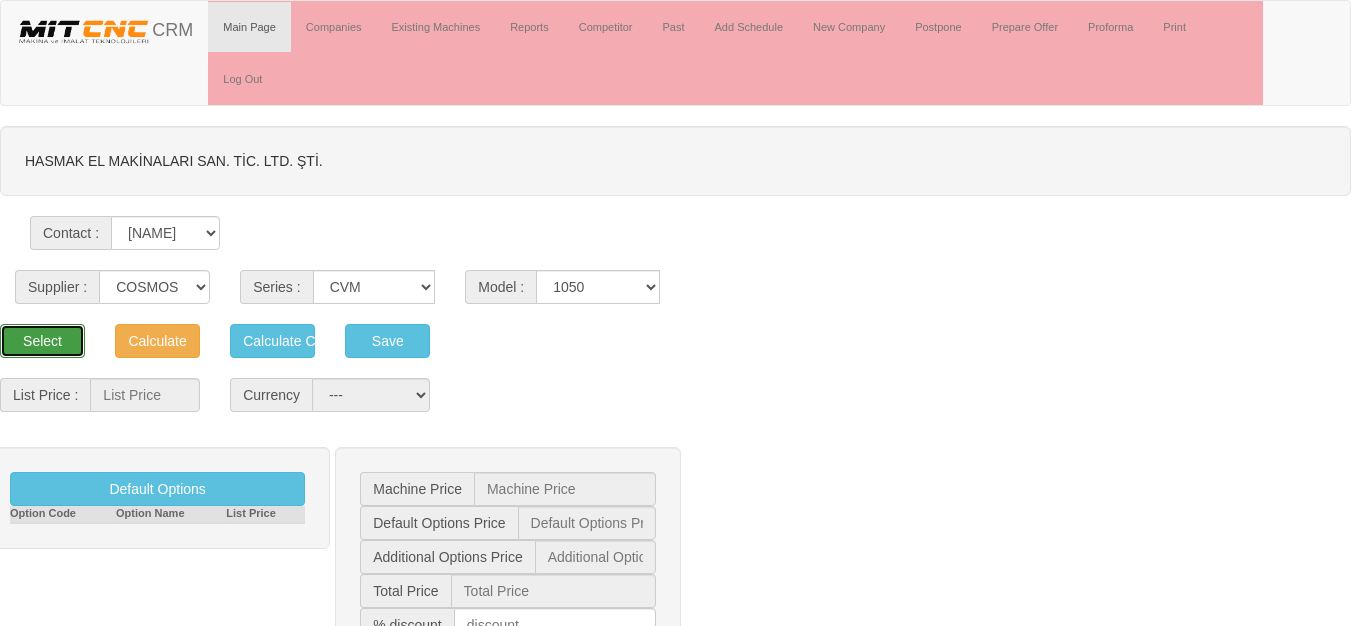 click on "Select" at bounding box center (42, 341) 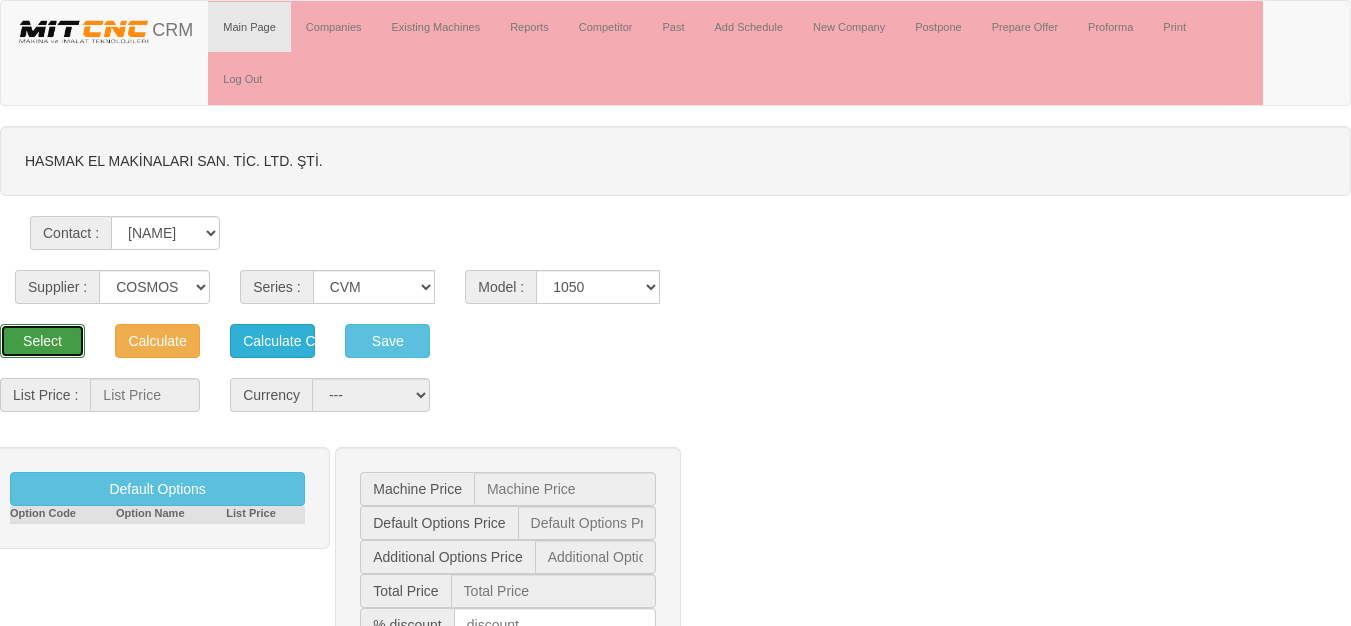 type on "50.100" 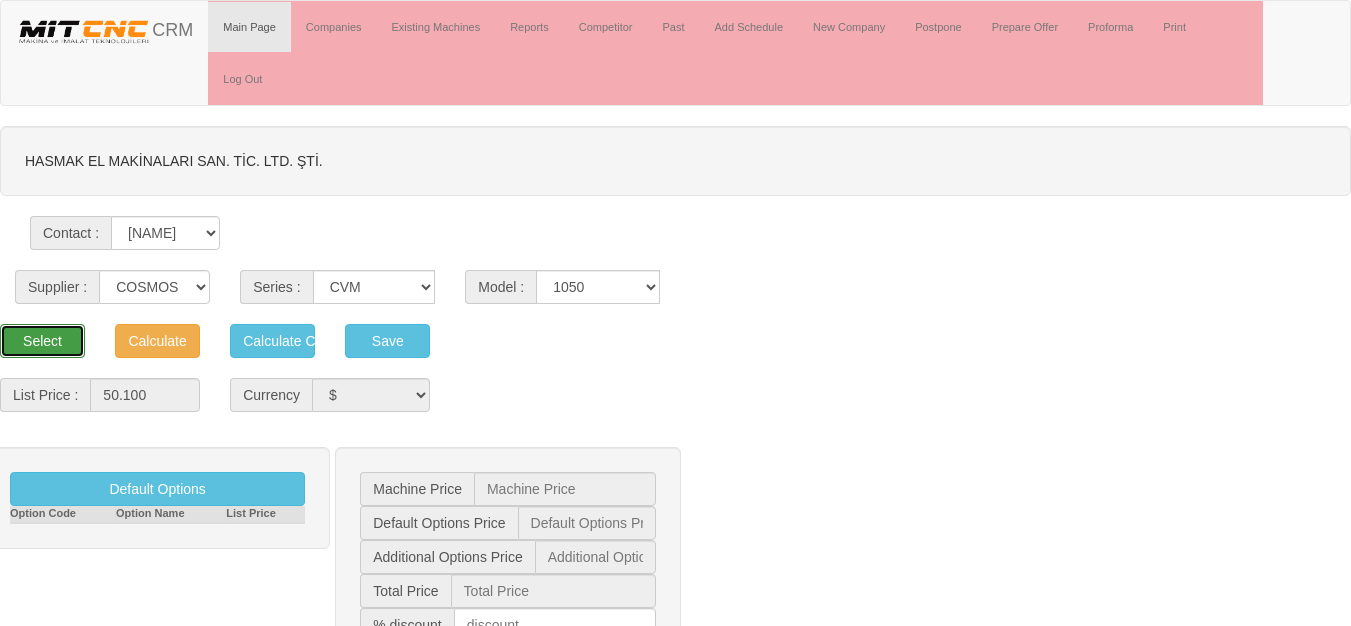 type on "50.100  $" 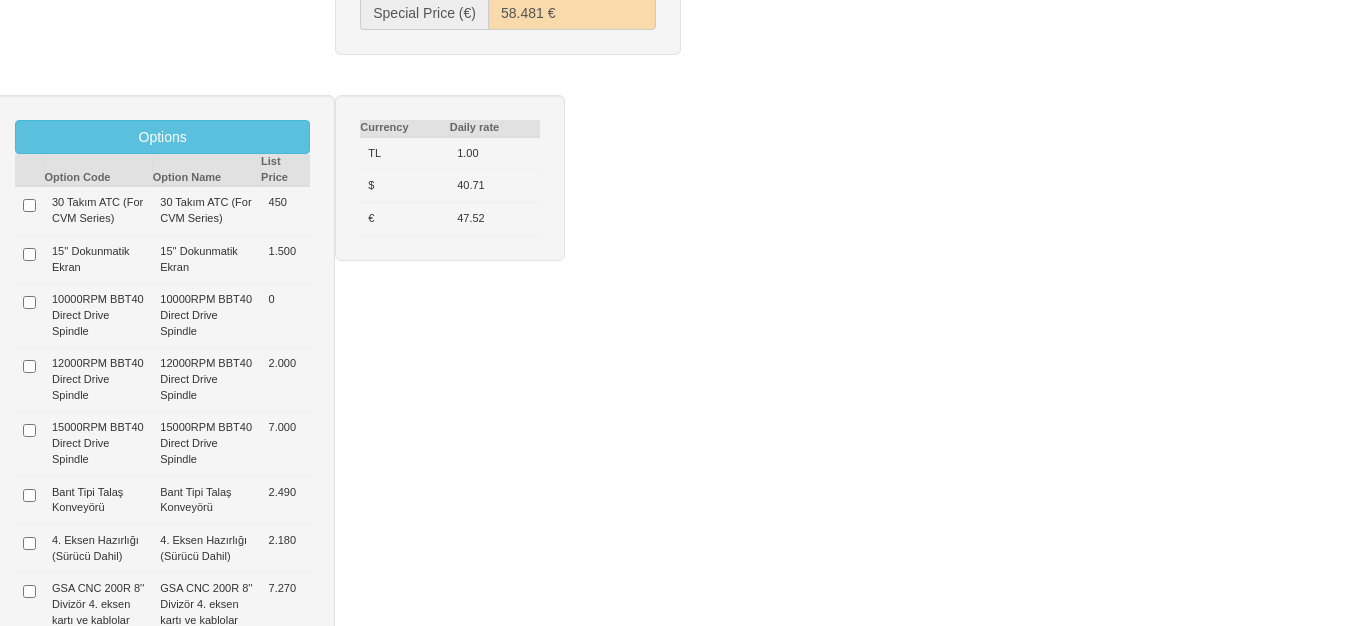 scroll, scrollTop: 800, scrollLeft: 0, axis: vertical 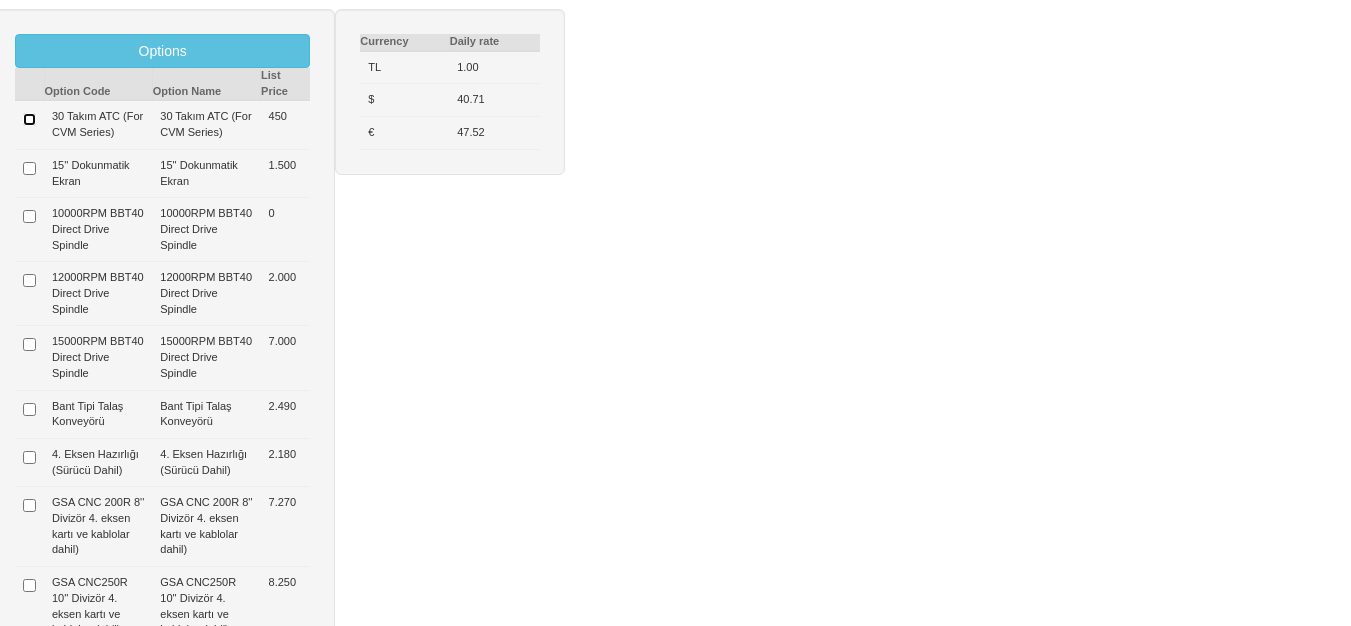 click at bounding box center [29, 119] 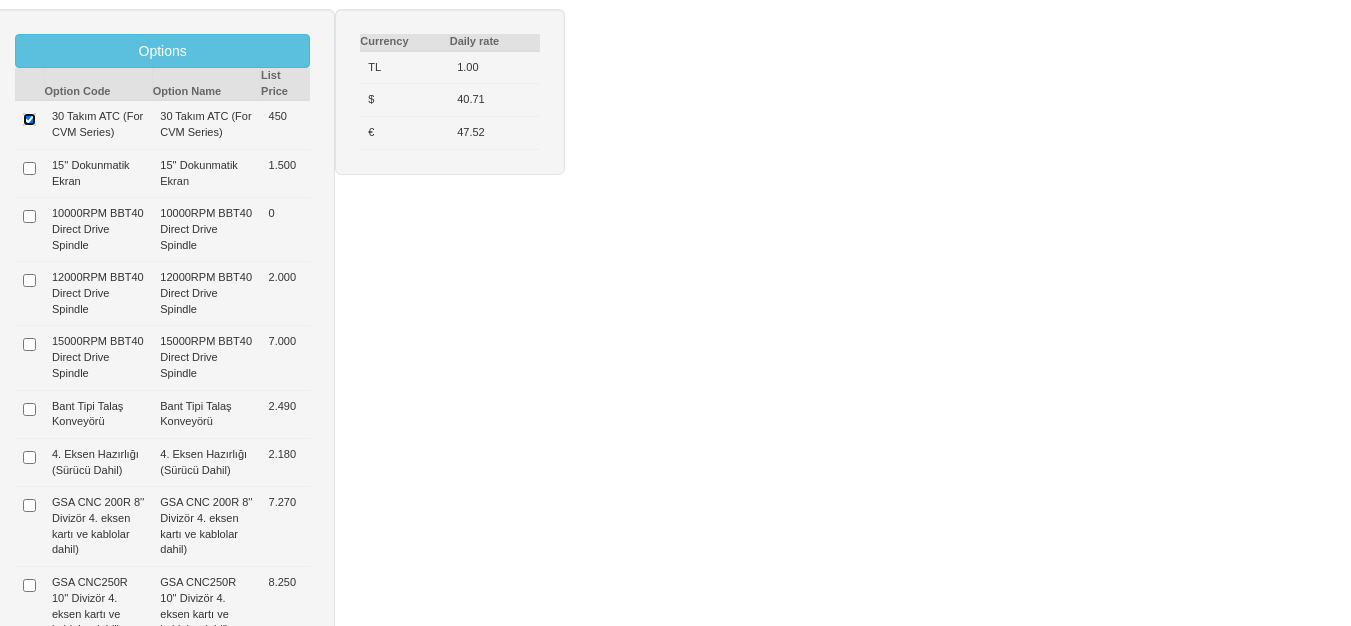 type on "450  $" 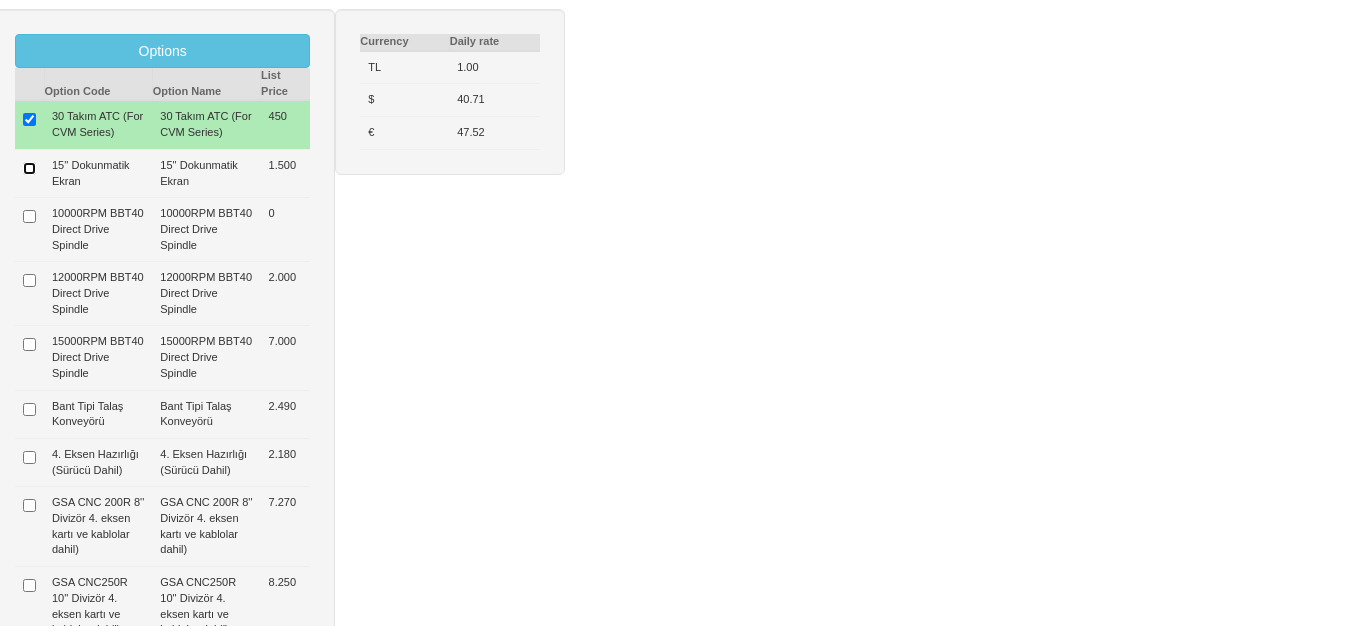 click at bounding box center [29, 168] 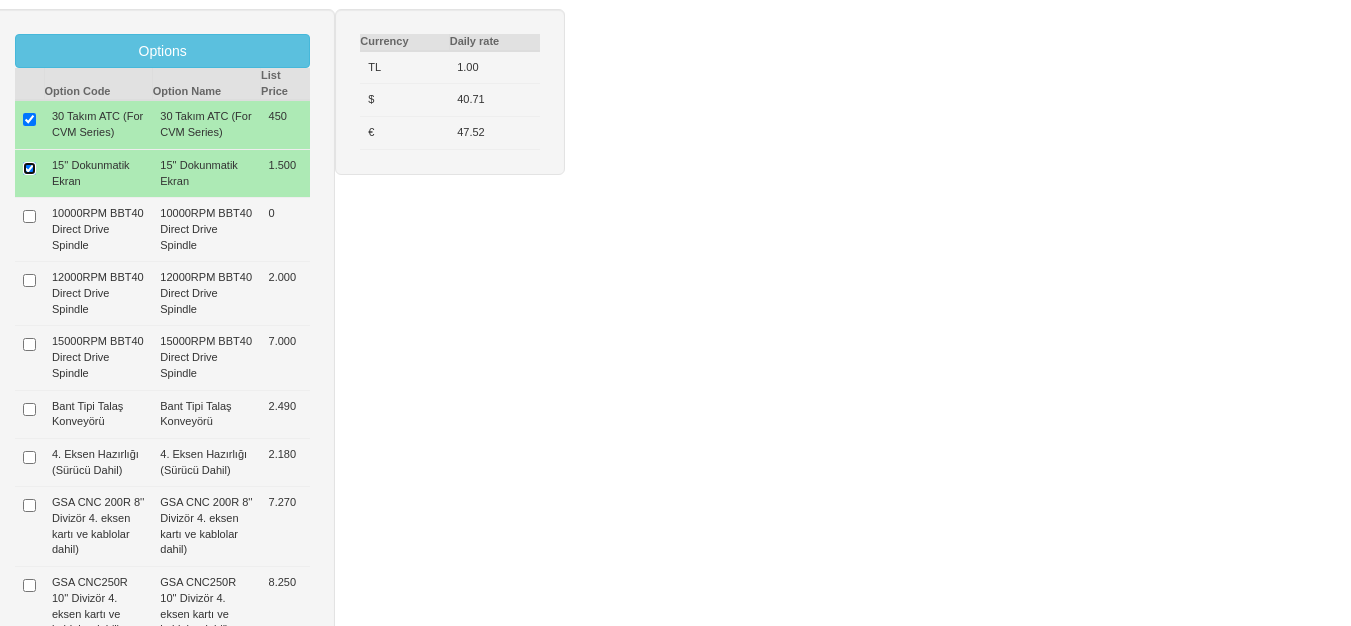 type on "1.950  $" 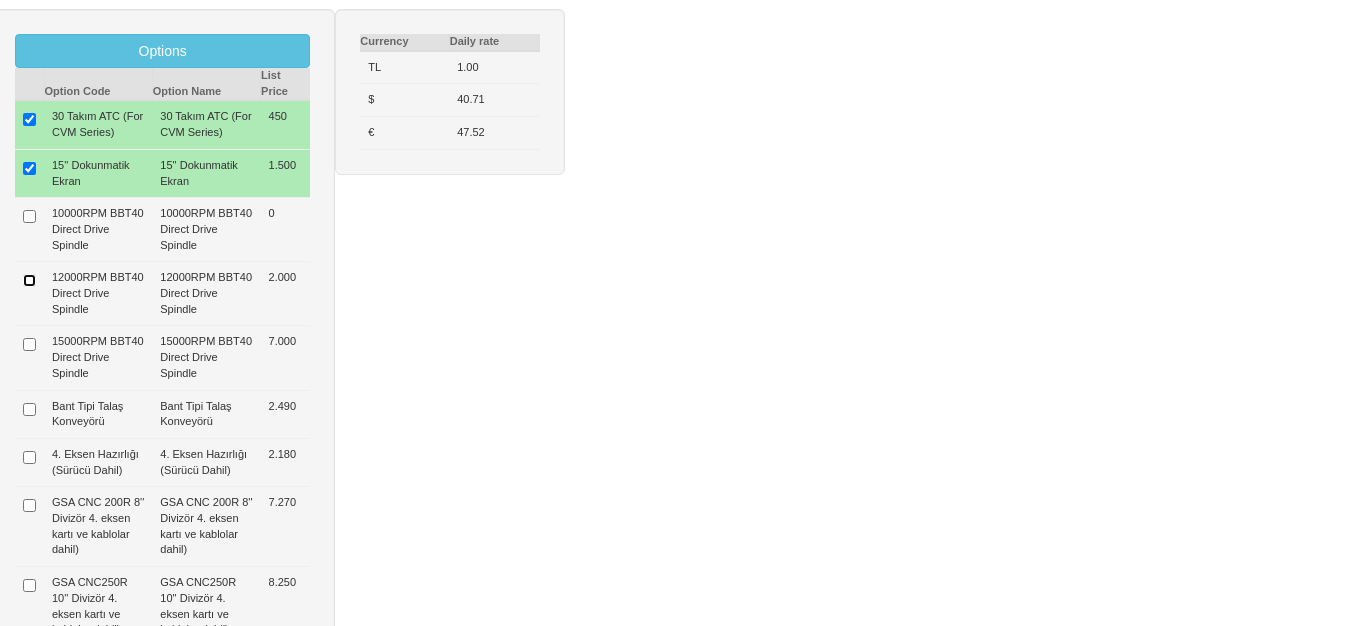 click at bounding box center [29, 280] 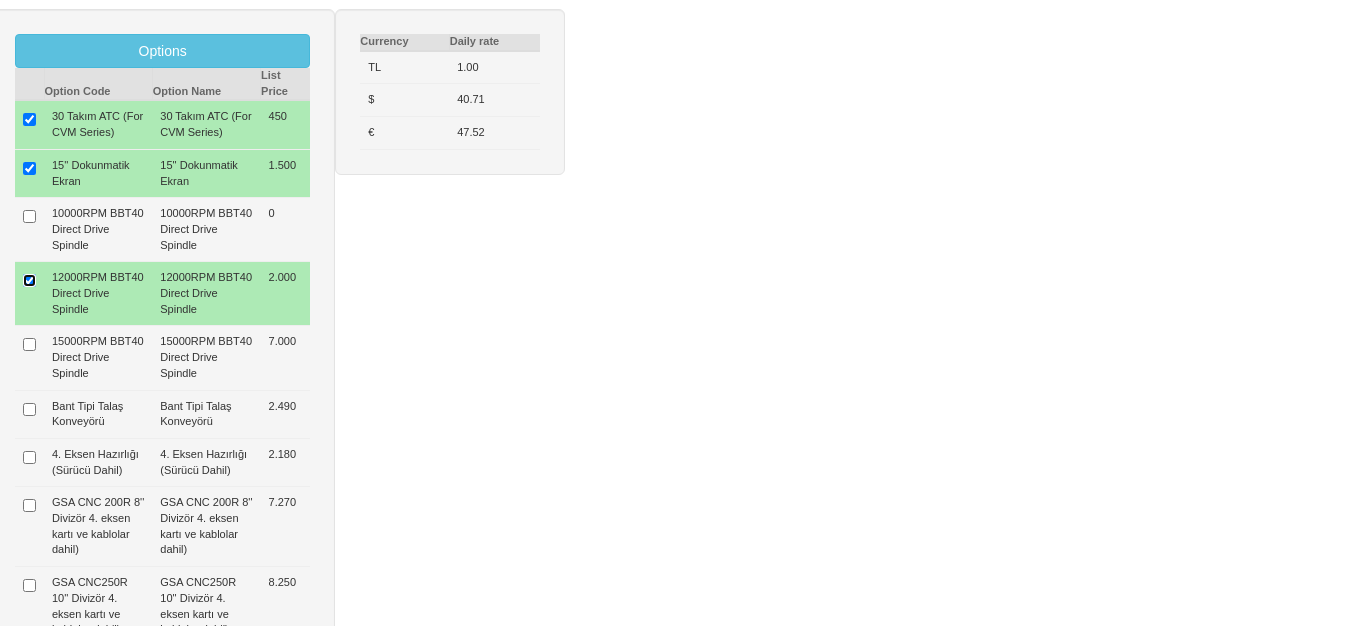 type on "3.950  $" 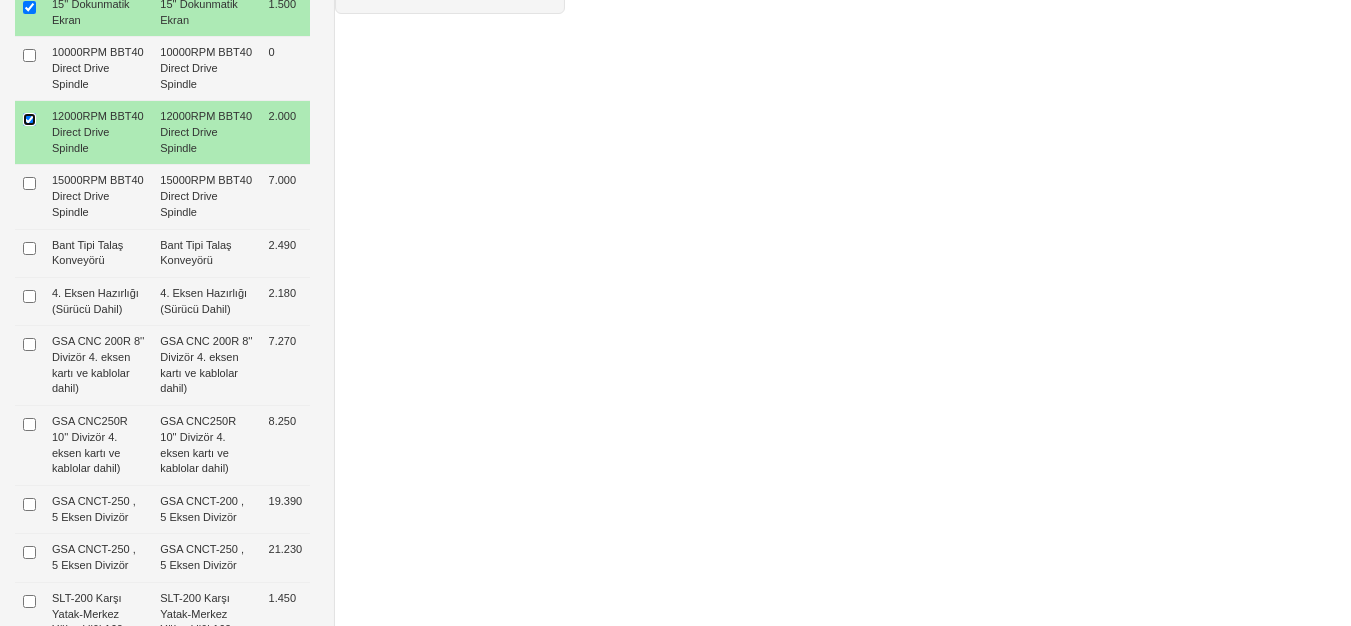scroll, scrollTop: 1000, scrollLeft: 0, axis: vertical 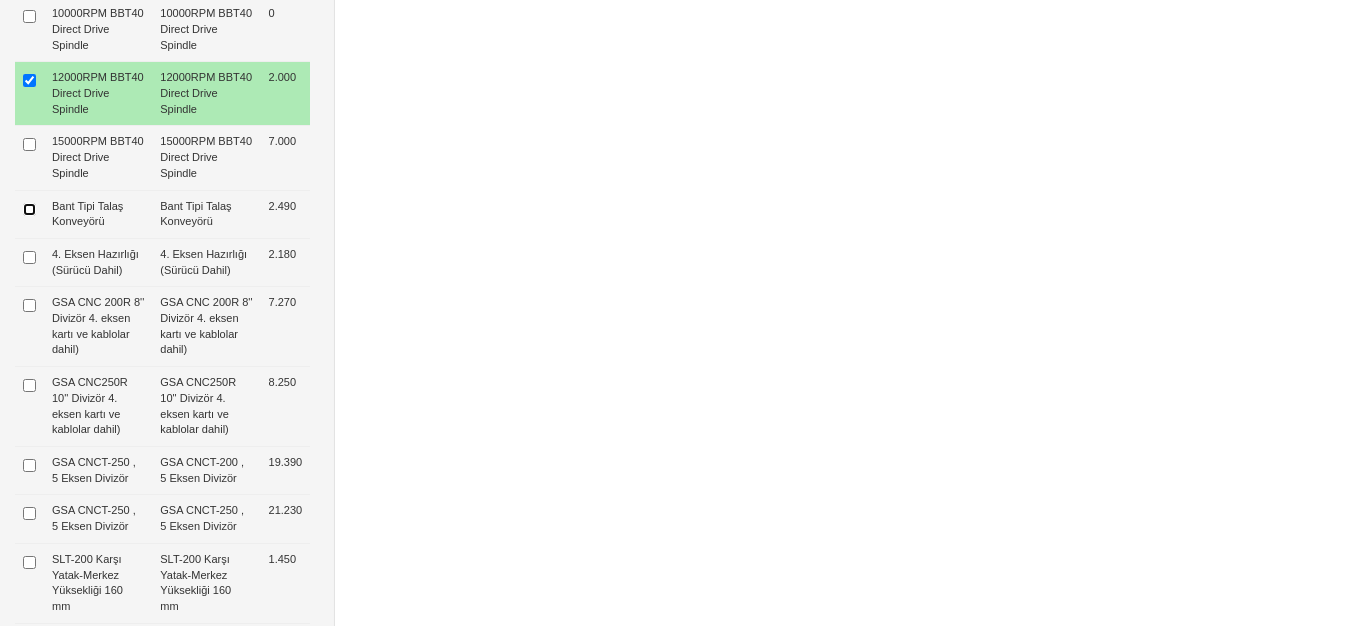 click at bounding box center (29, 209) 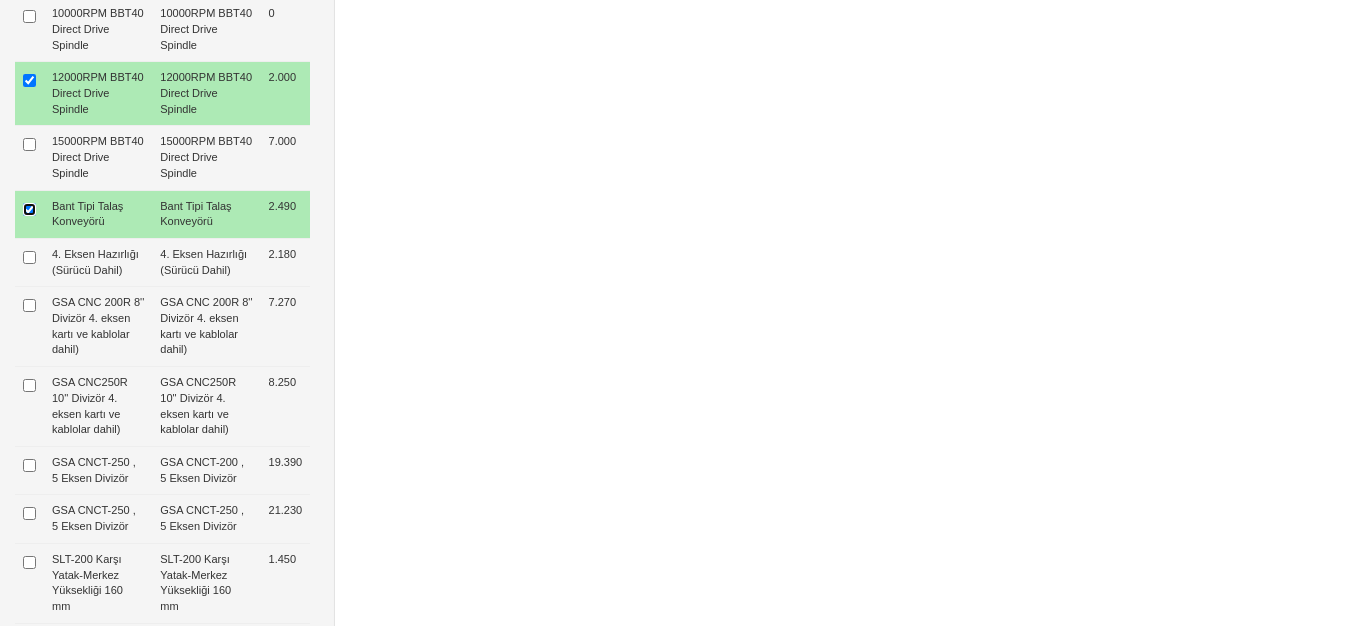 type on "6.440  $" 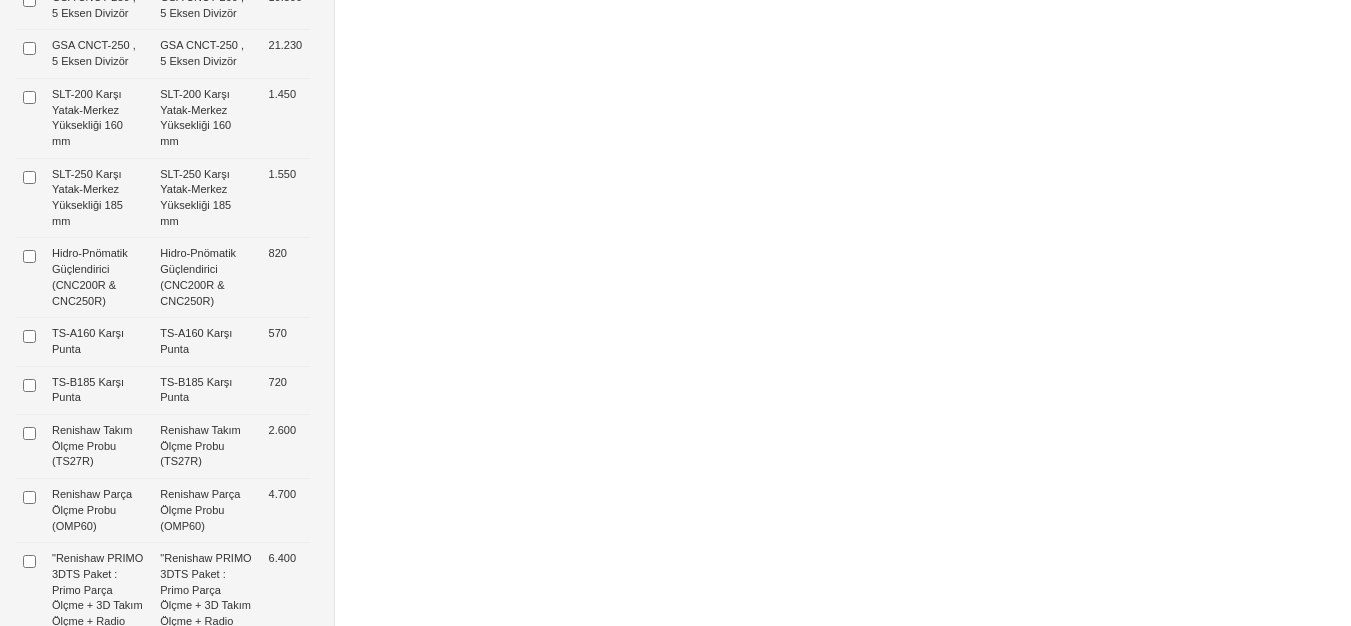 scroll, scrollTop: 1500, scrollLeft: 0, axis: vertical 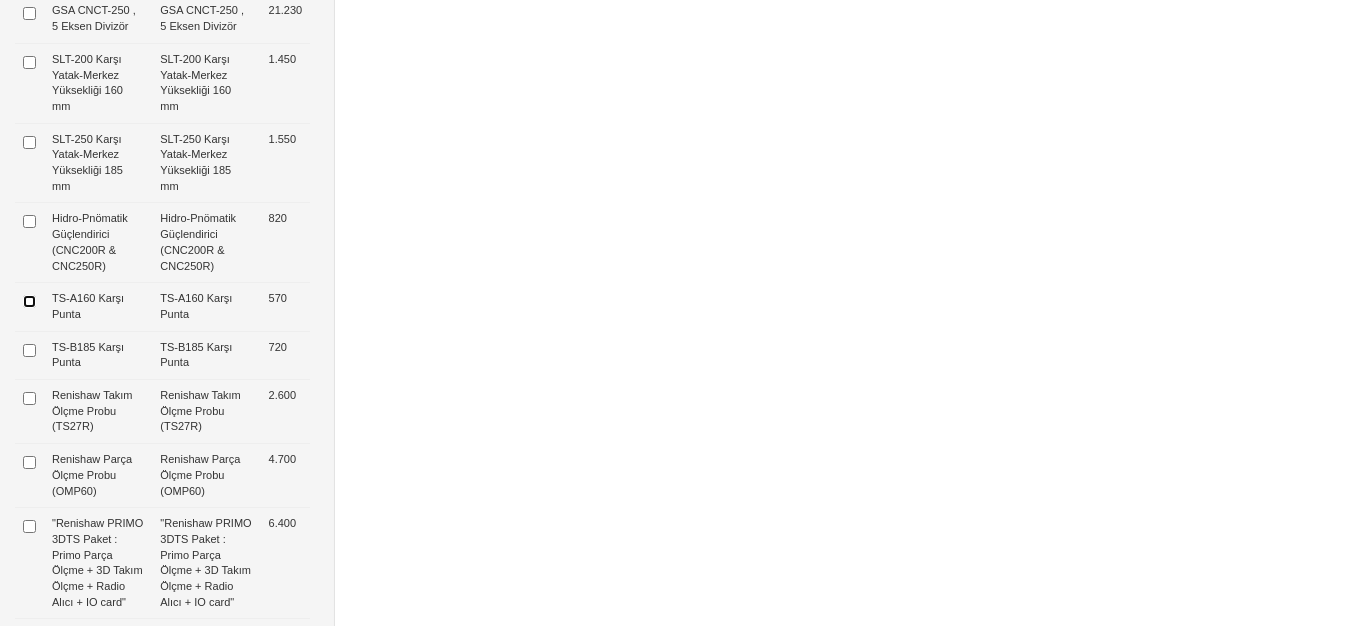 click at bounding box center (29, 301) 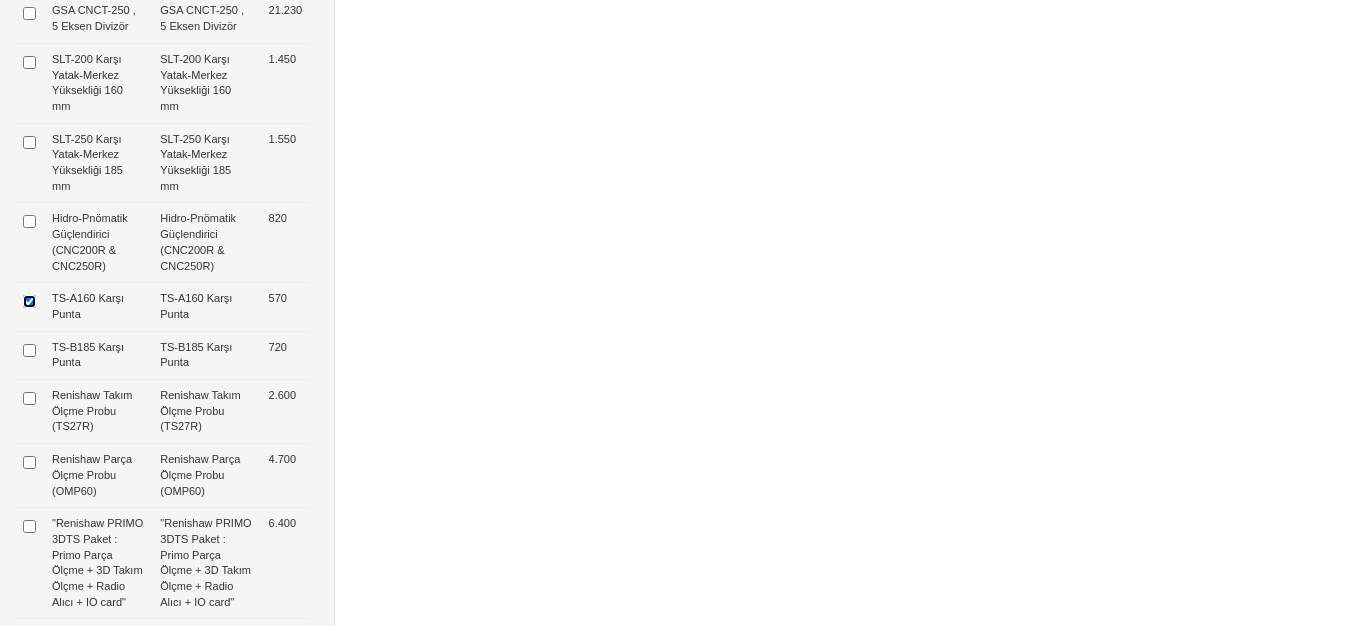 type on "7.010  $" 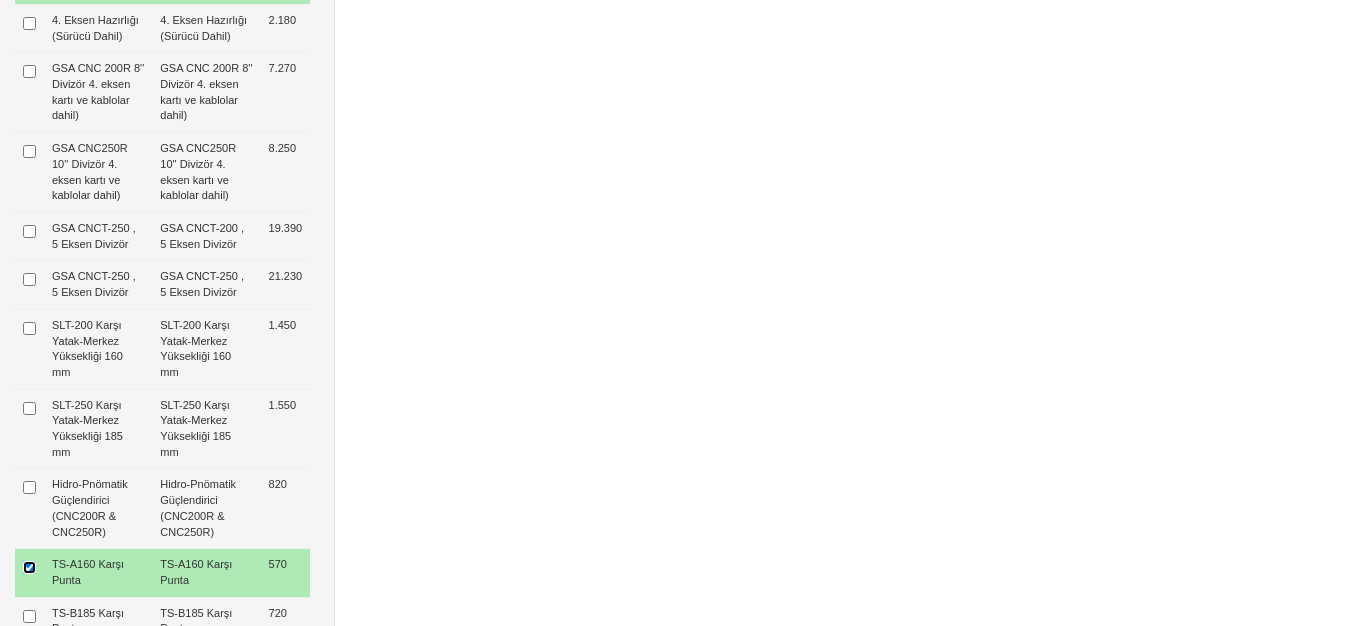 scroll, scrollTop: 1200, scrollLeft: 0, axis: vertical 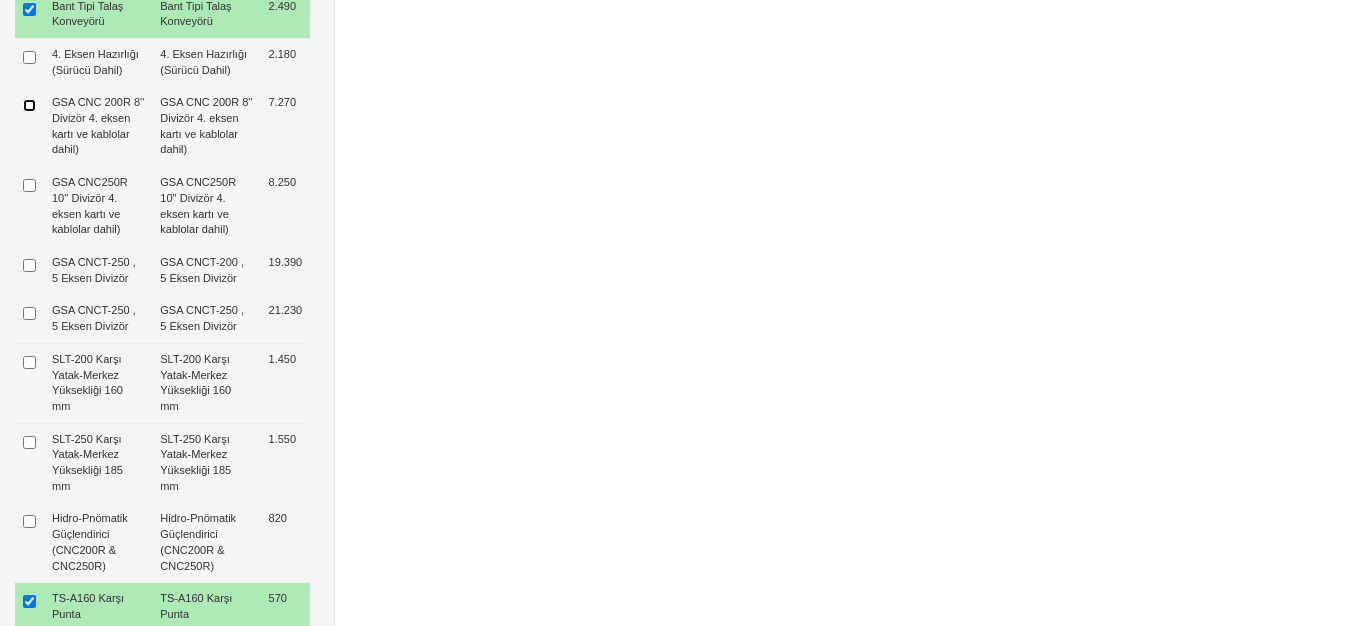 click at bounding box center (29, 105) 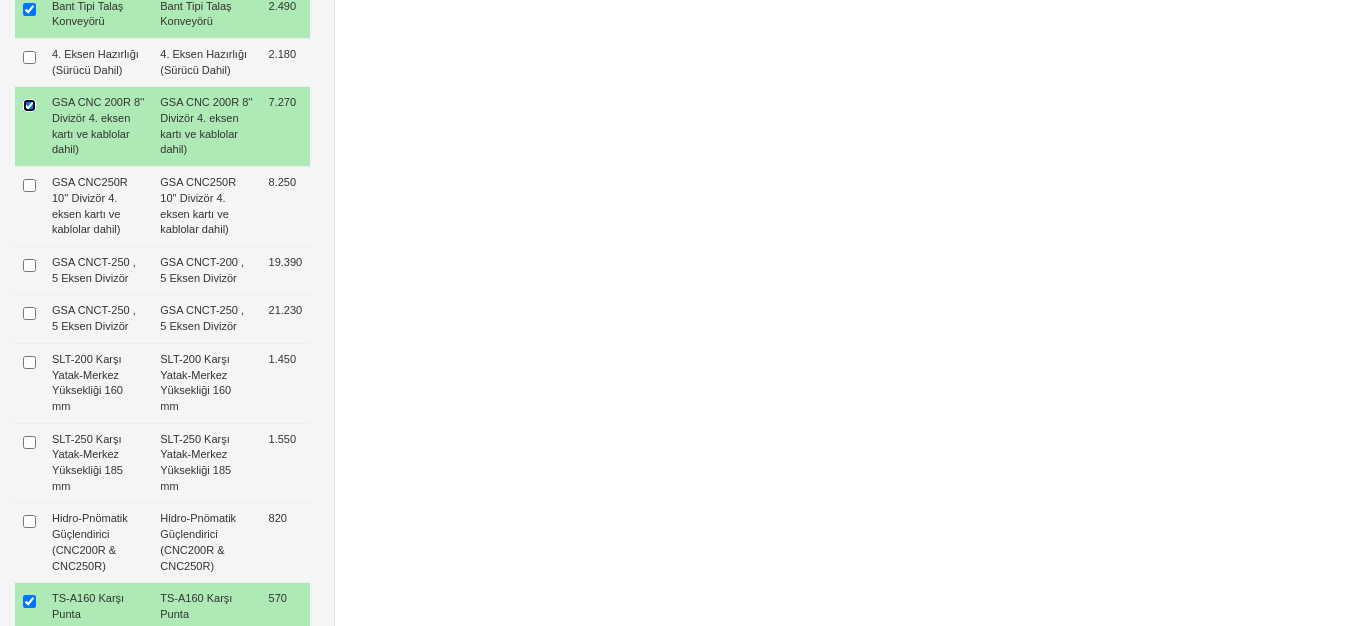 type on "14.280  $" 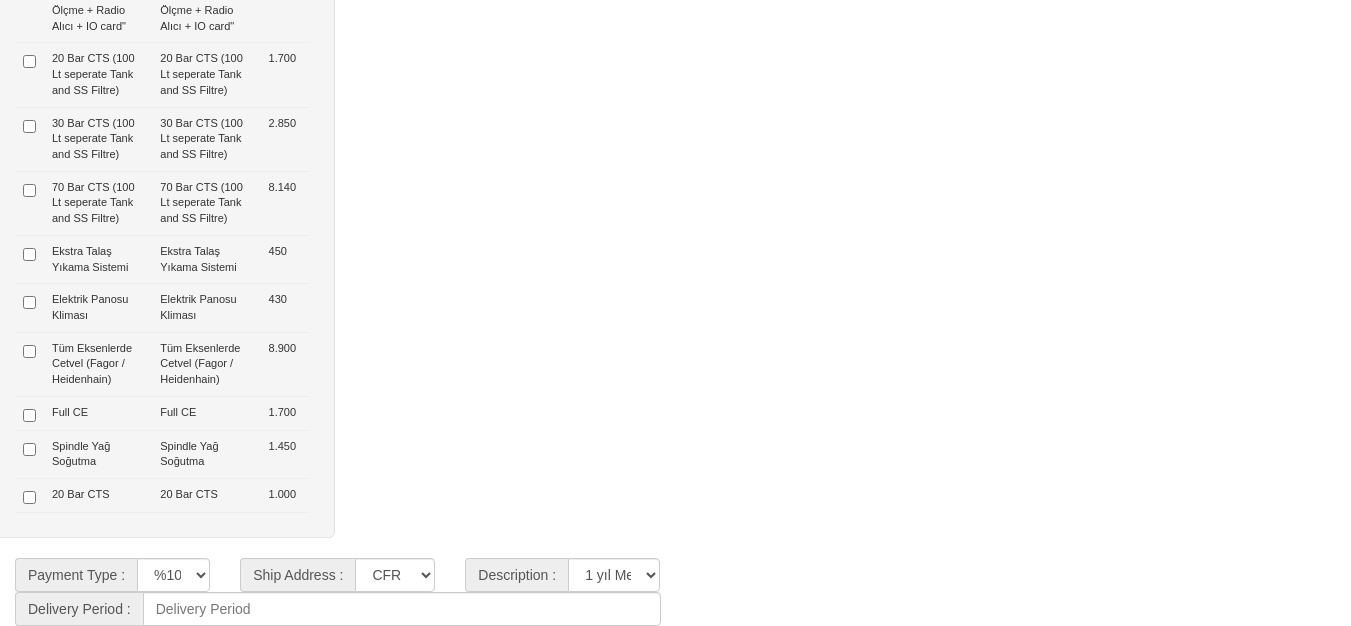 scroll, scrollTop: 2218, scrollLeft: 0, axis: vertical 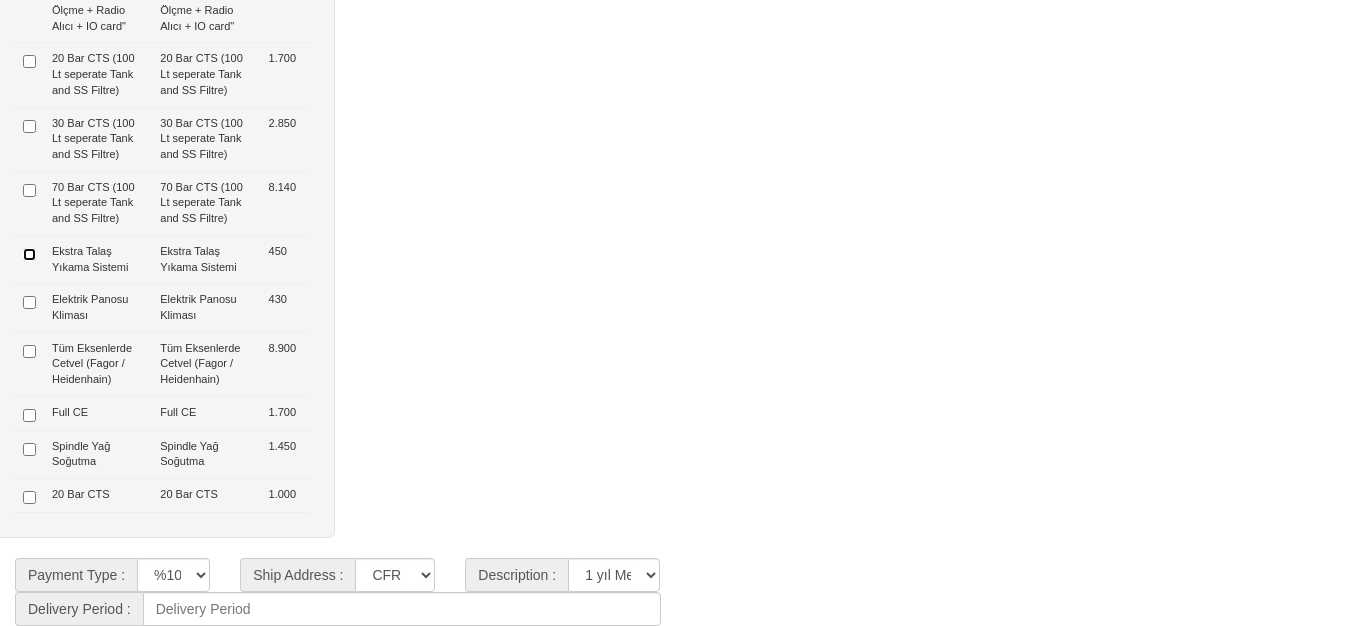 click at bounding box center (29, 254) 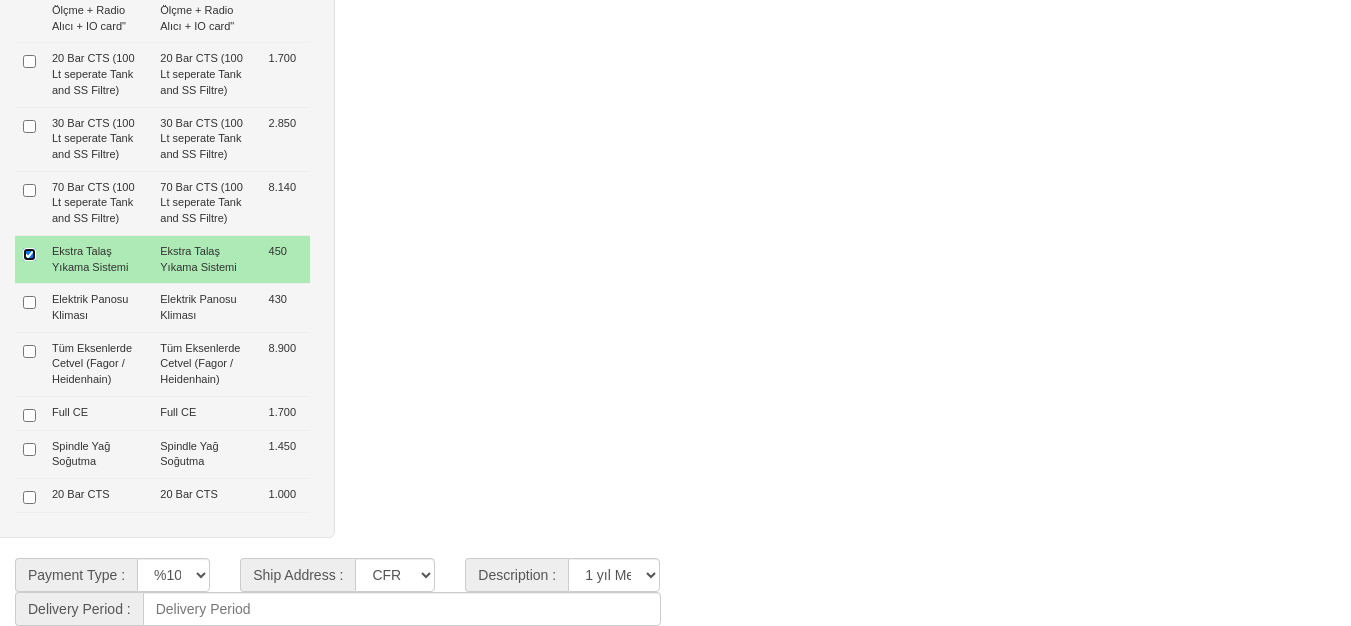 type on "14.730  $" 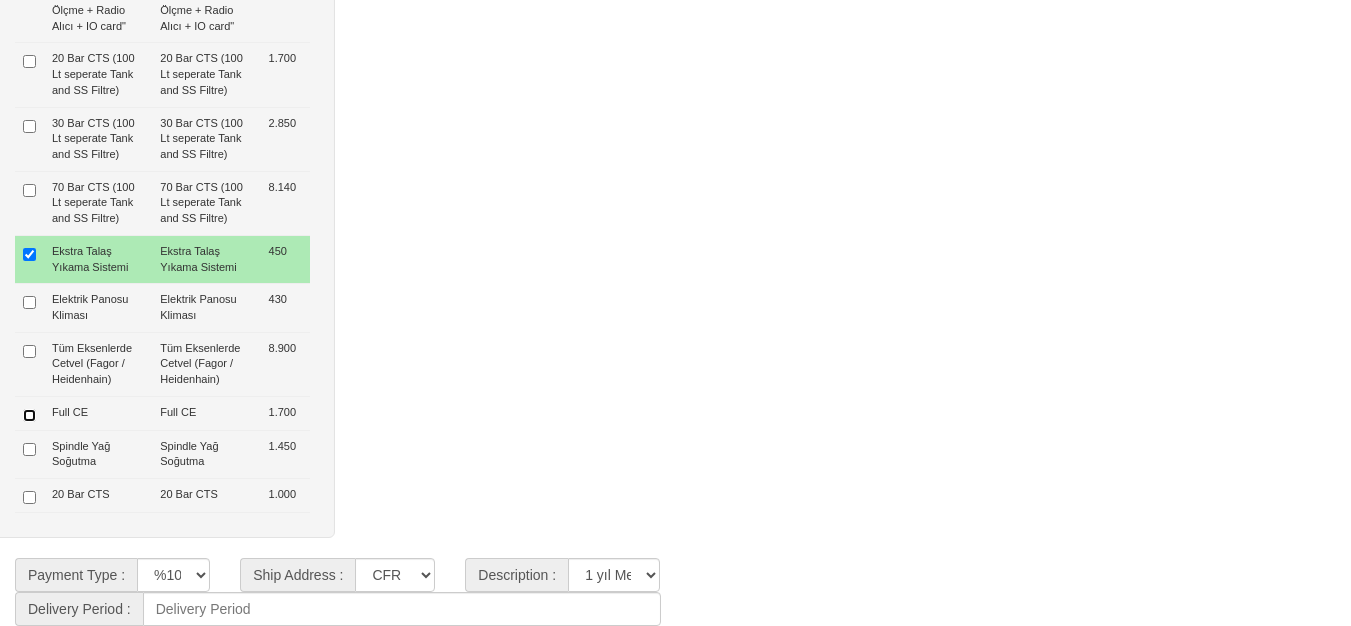 click at bounding box center [29, 415] 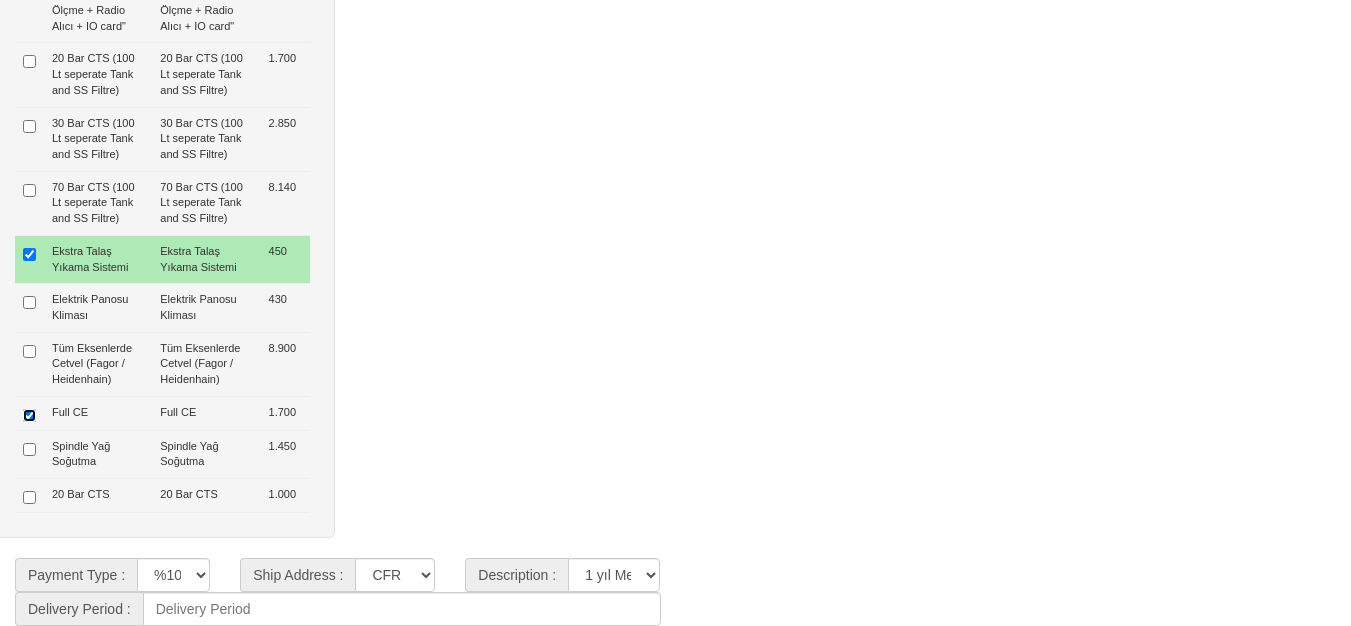 type on "16.430  $" 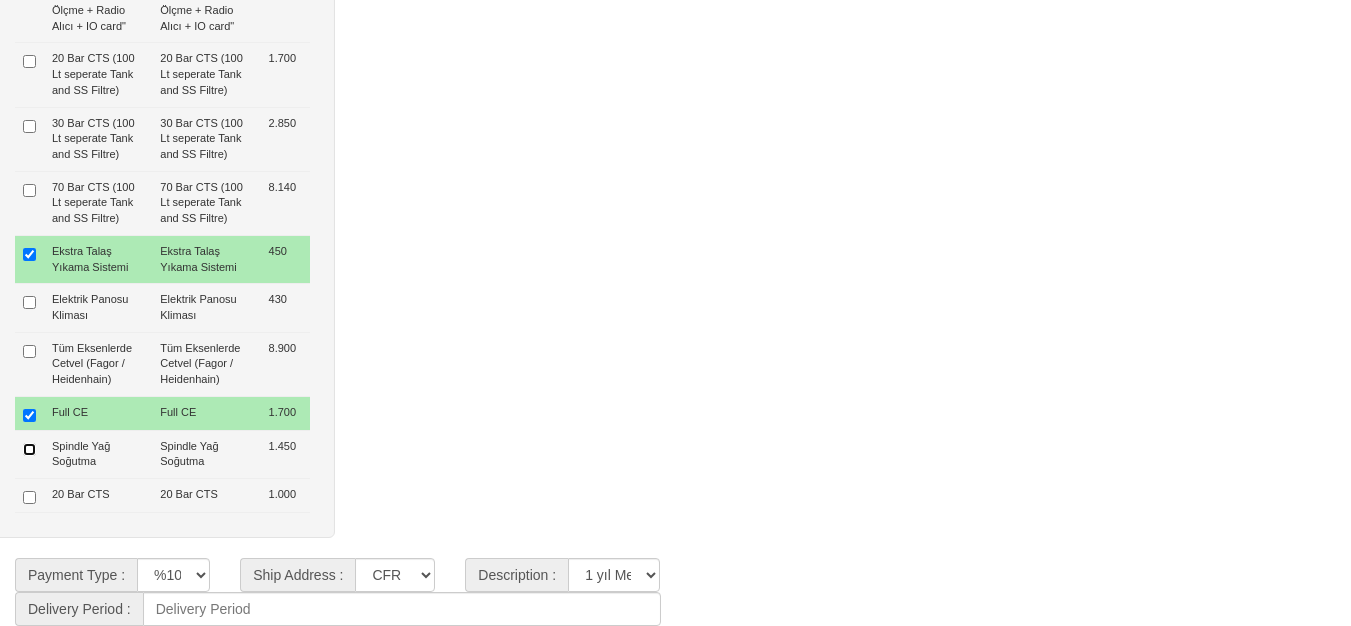 click at bounding box center (29, 449) 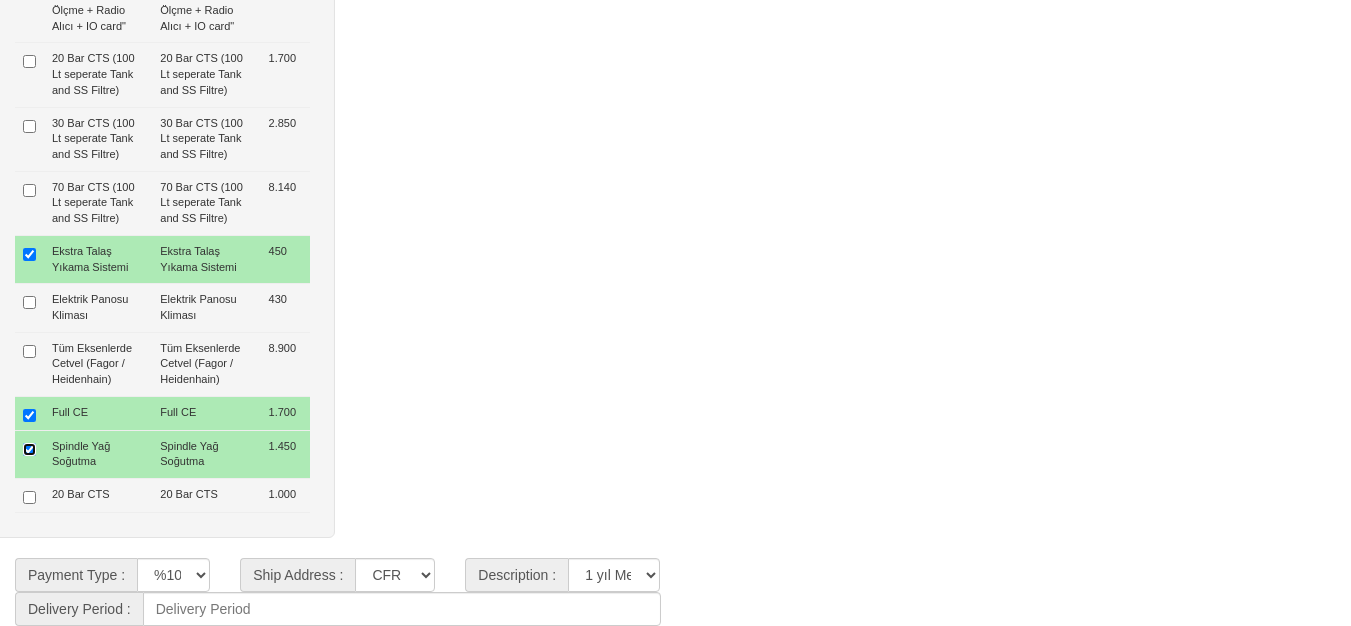 type on "17.880  $" 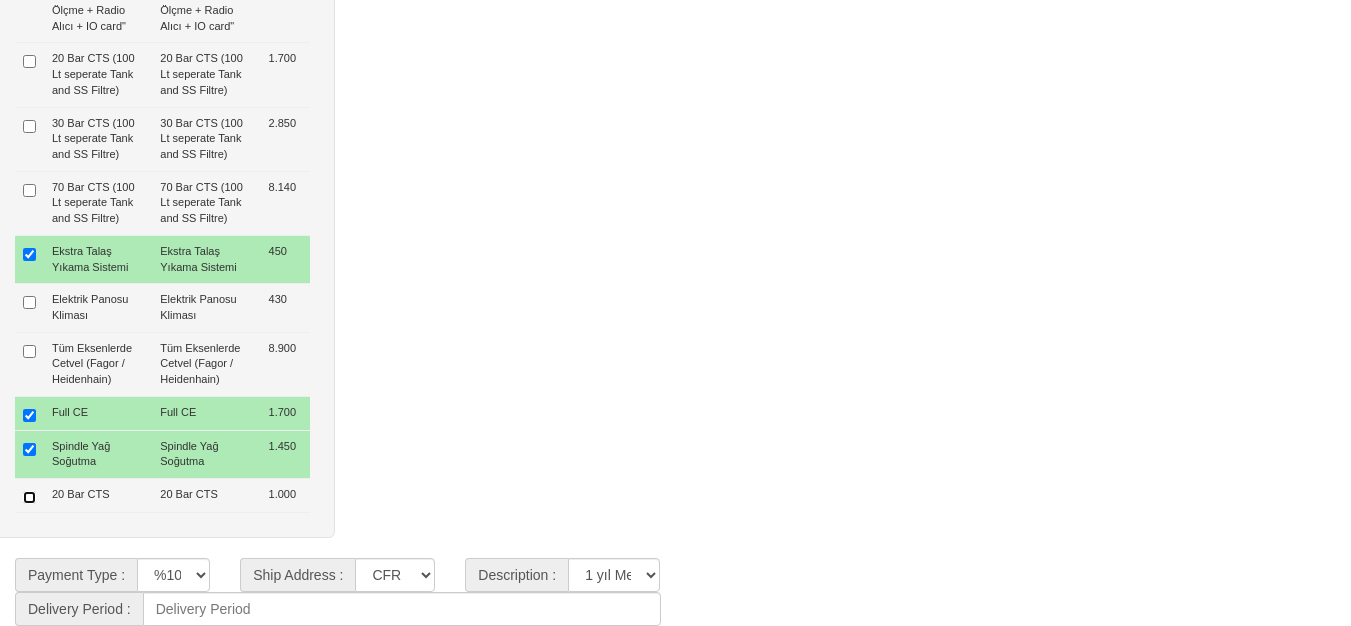 click at bounding box center [29, 497] 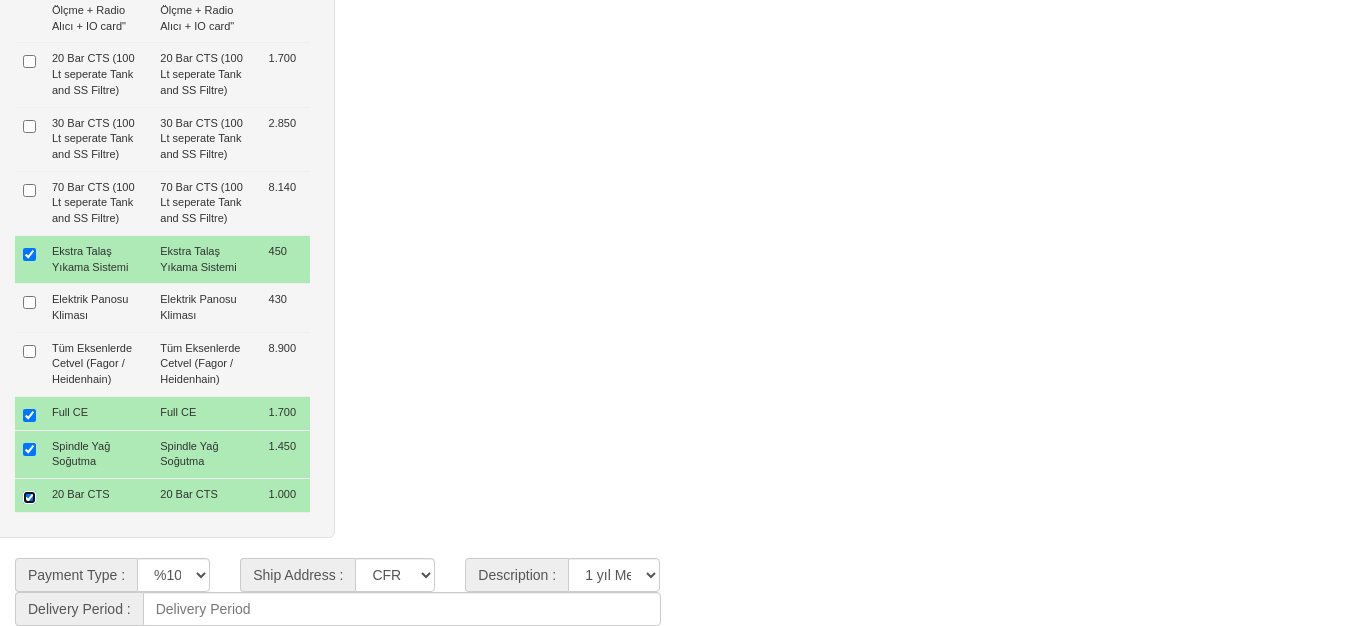 type on "18.880  $" 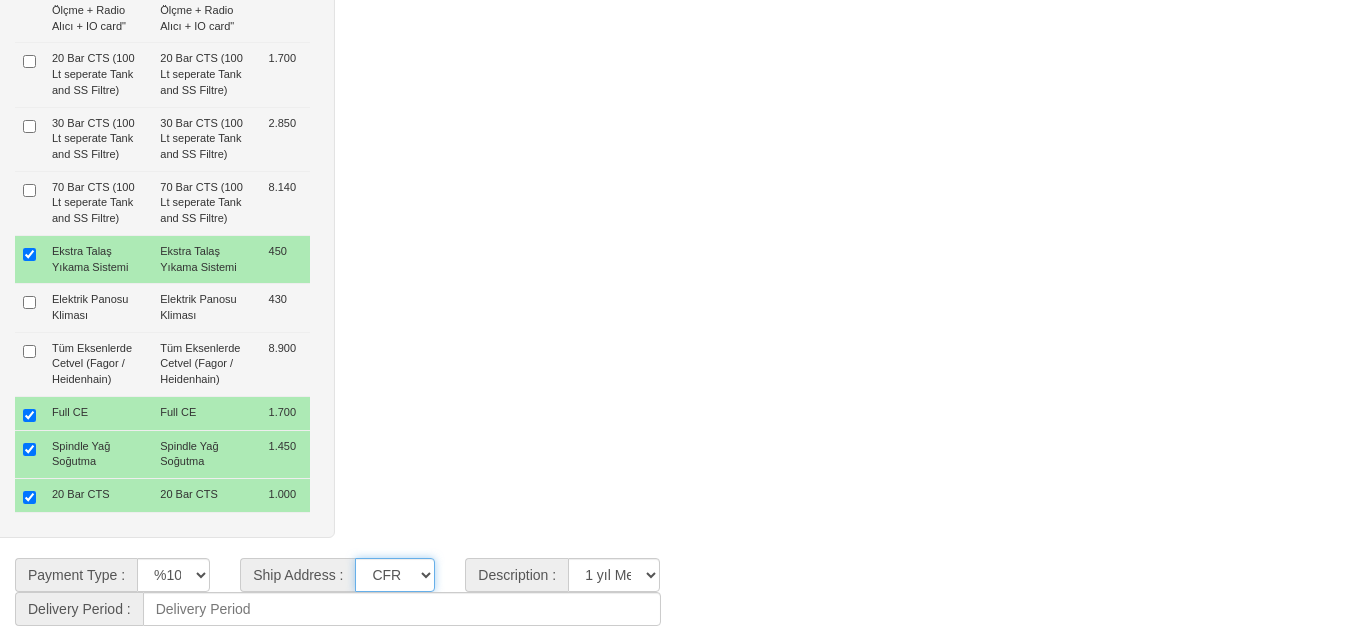 click on "CFR İZMİT
CIF/İZMİT (Gümrük Vergisi , Nakliye ve KDV Dahil Değildir.)
CIF/İSTANBUL (Gümrük Vergisi , Nakliye ve KDV Dahil Değildir.)
CIF/DERİNCE(İLTER ANTREPO)" at bounding box center (395, 575) 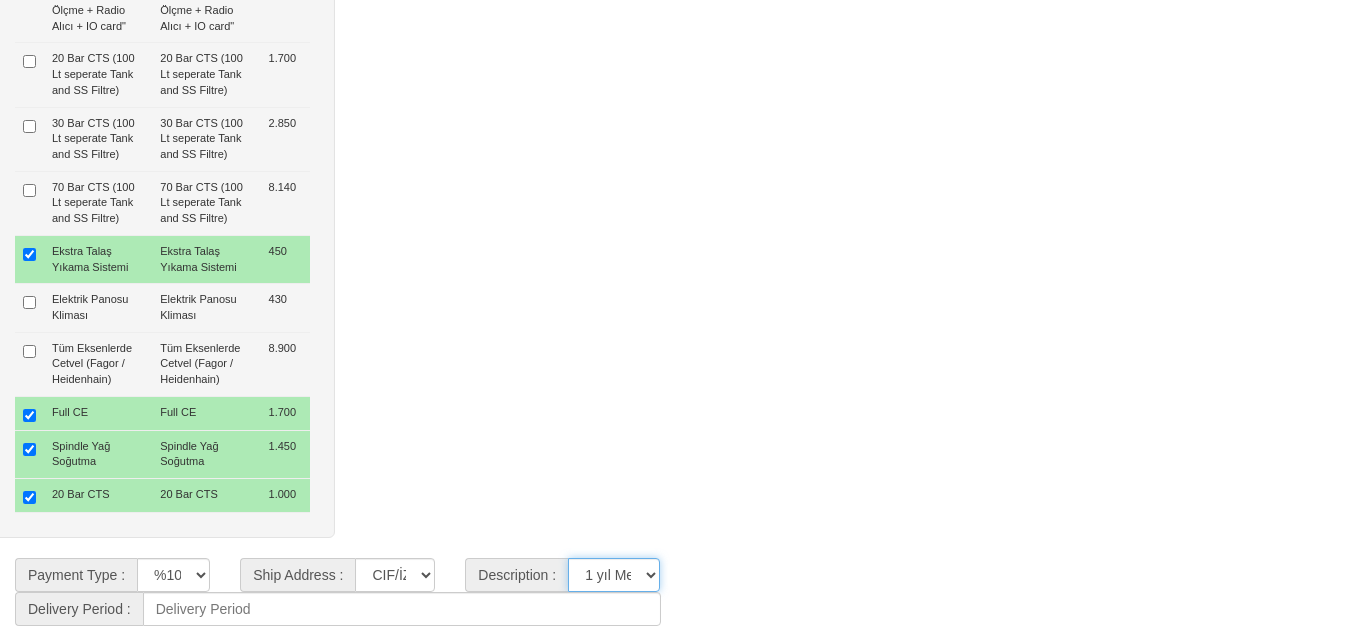 click on "**********" at bounding box center (614, 575) 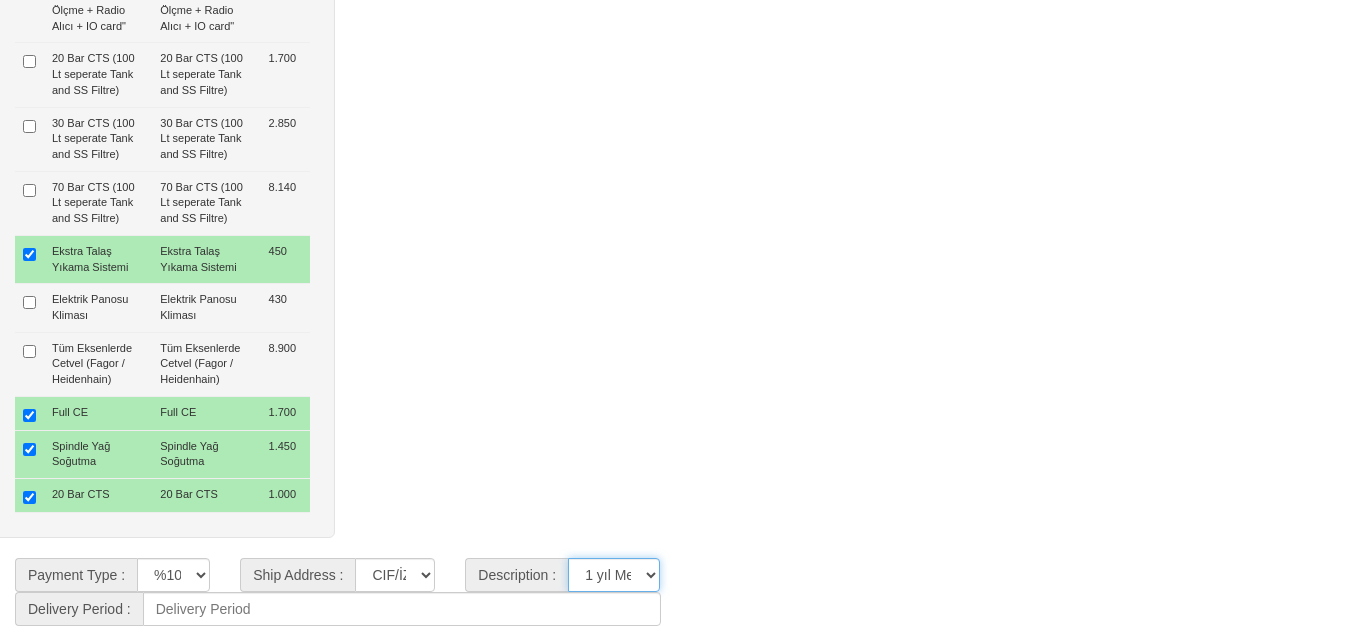 select on "4" 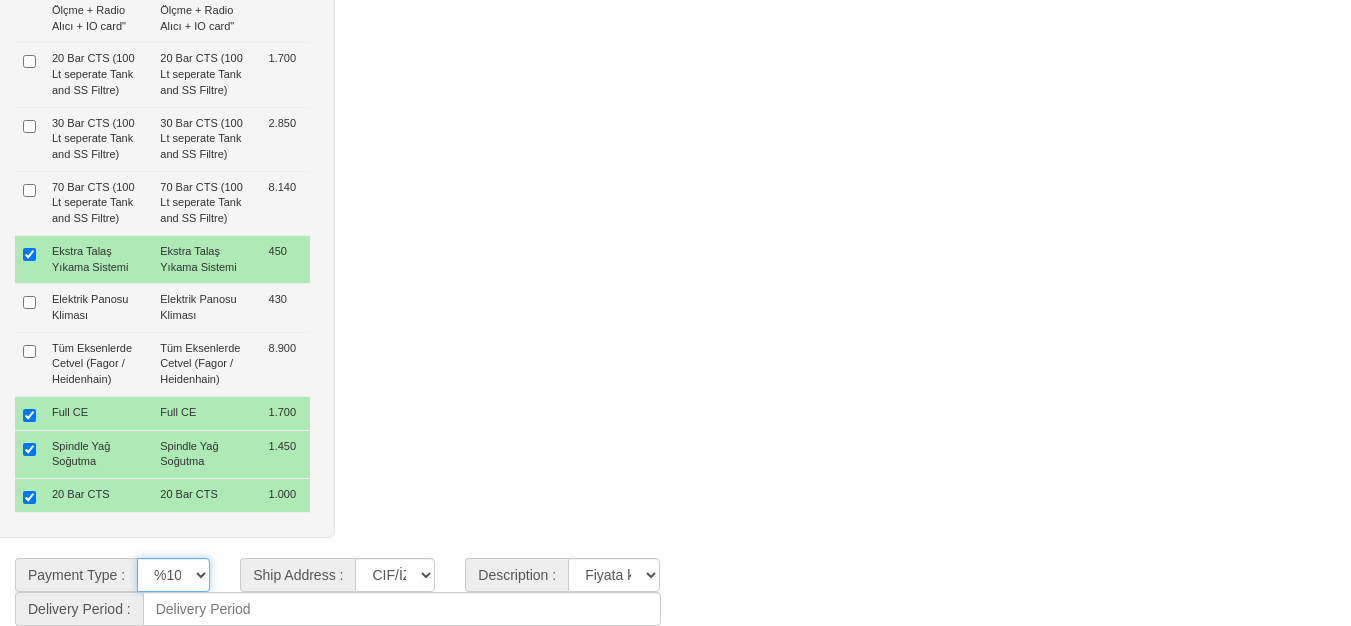 click on "%100 Advance / Peşin
Vesaik Mukabili
Gayrikabulurücu Akreditif
Leasing ile %20 Peşin Gerisi 12 Eşit Taksit ( %0 Faiz)
Leasing (TT Payment)
Leasing (Akreditif)
Sevkiyat öncesi peşin
30 gün
Leasing ile, siparişte %20 Peşin Ödeme, geri kalan vade farksız 12 ay eşit taksit" at bounding box center [173, 575] 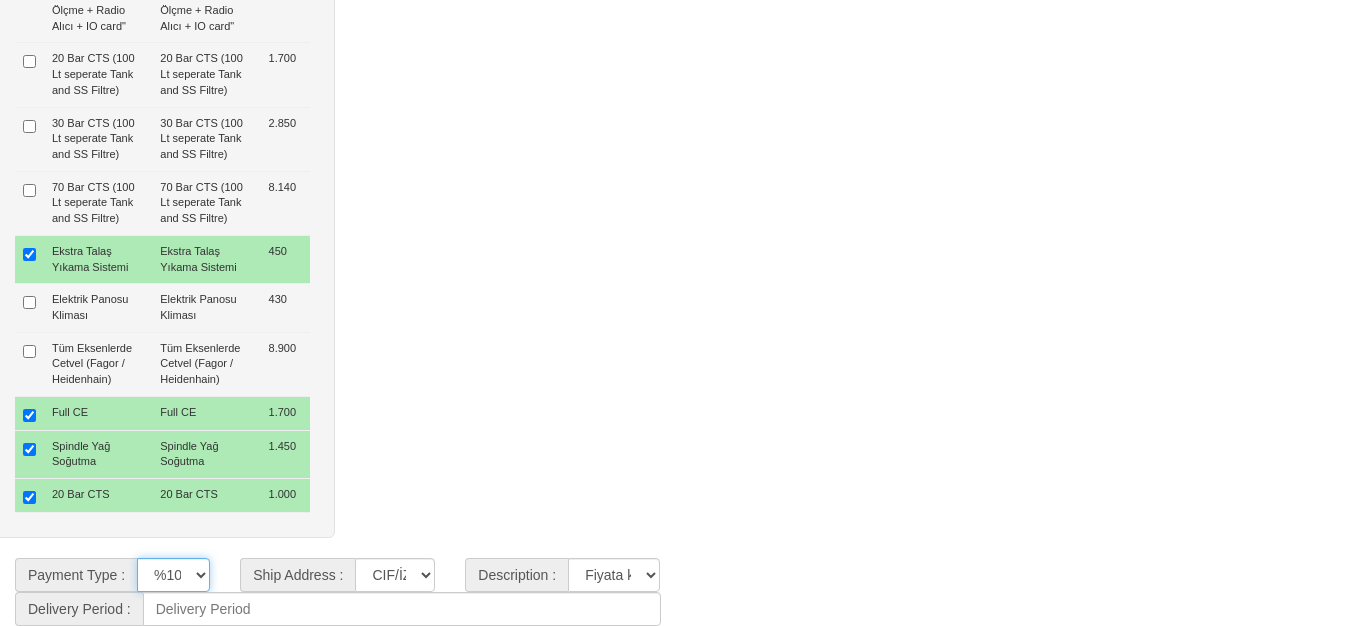 select on "10" 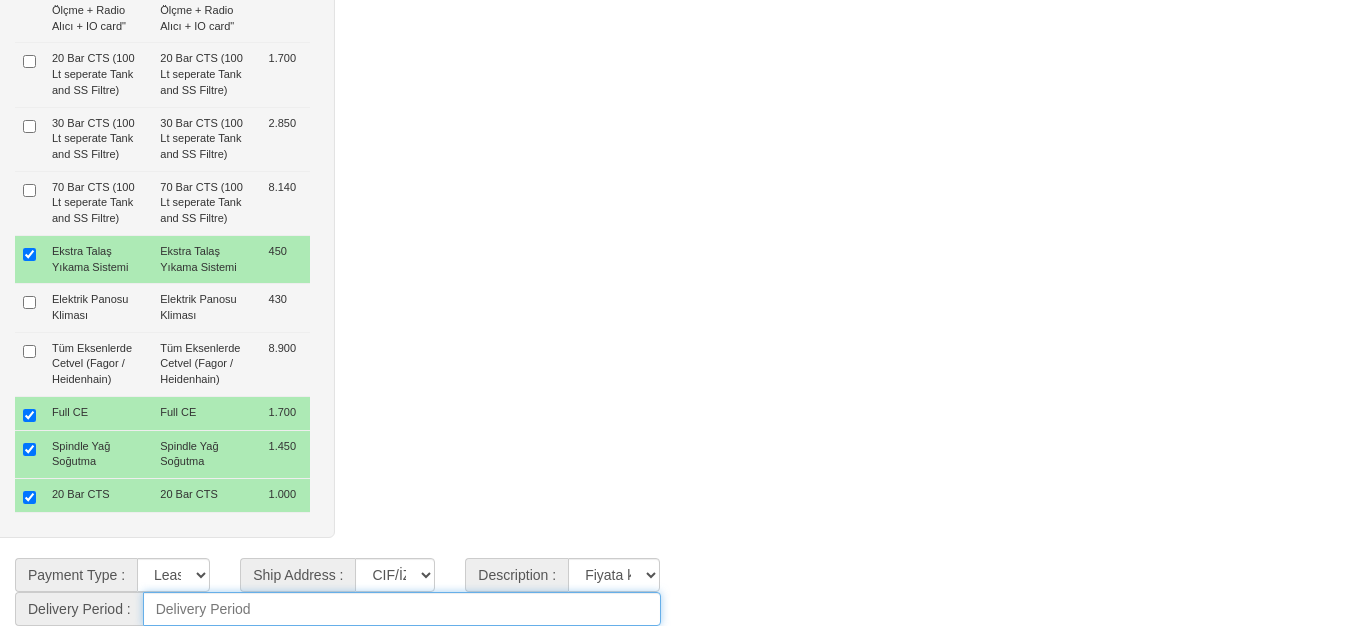 click at bounding box center (402, 609) 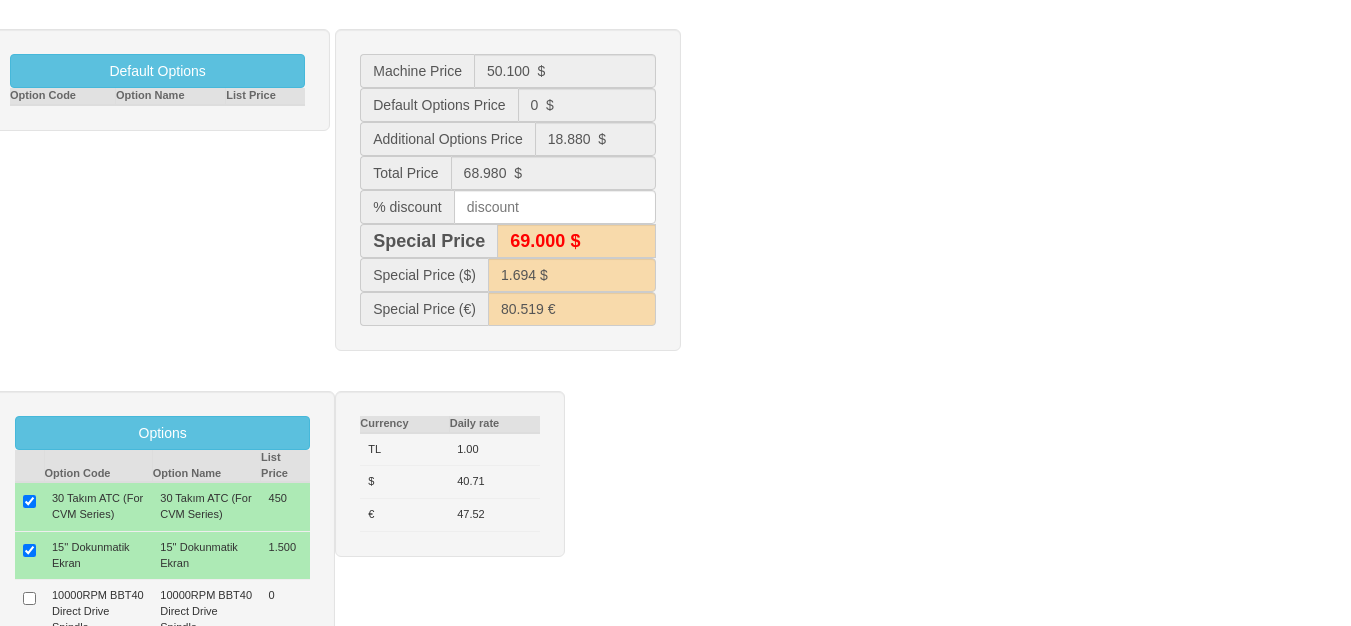 scroll, scrollTop: 318, scrollLeft: 0, axis: vertical 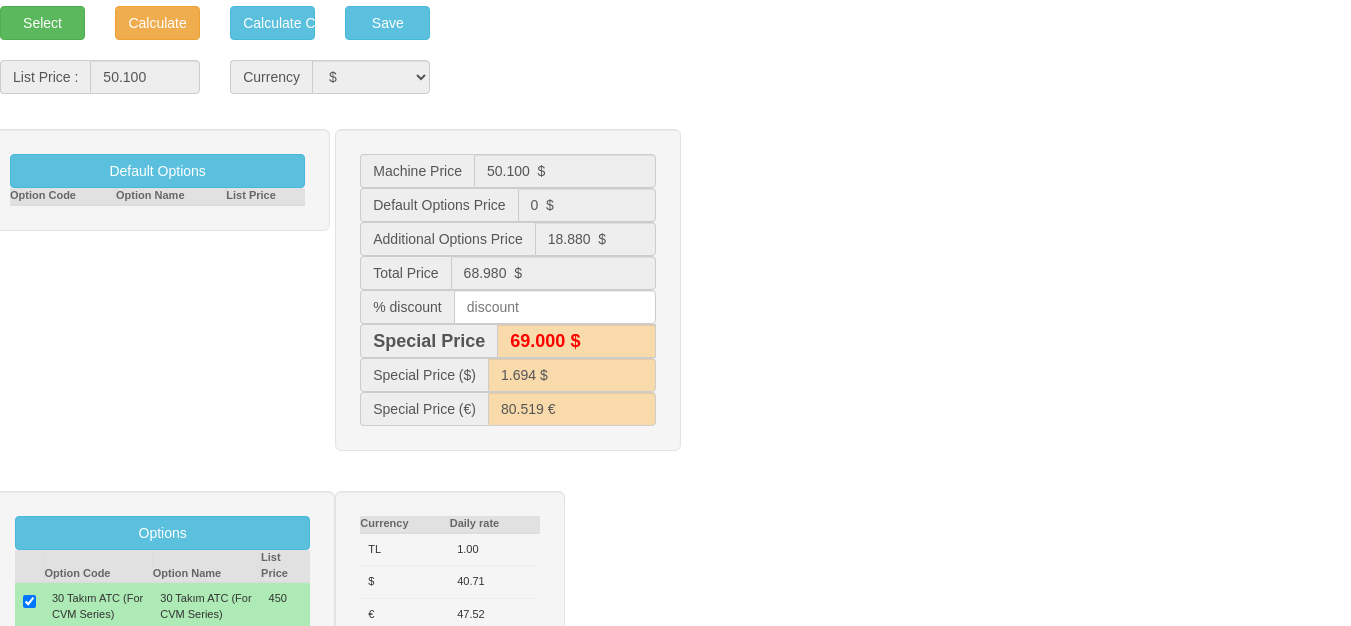 type on "45 Gün" 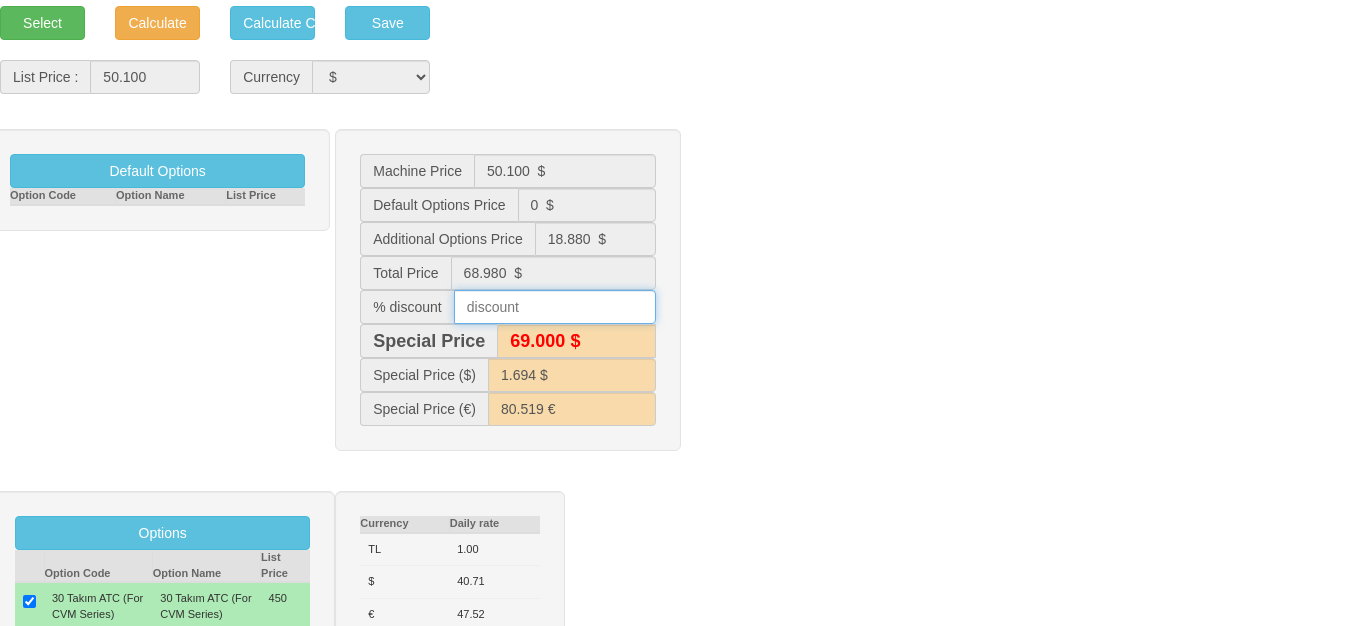 click at bounding box center (555, 307) 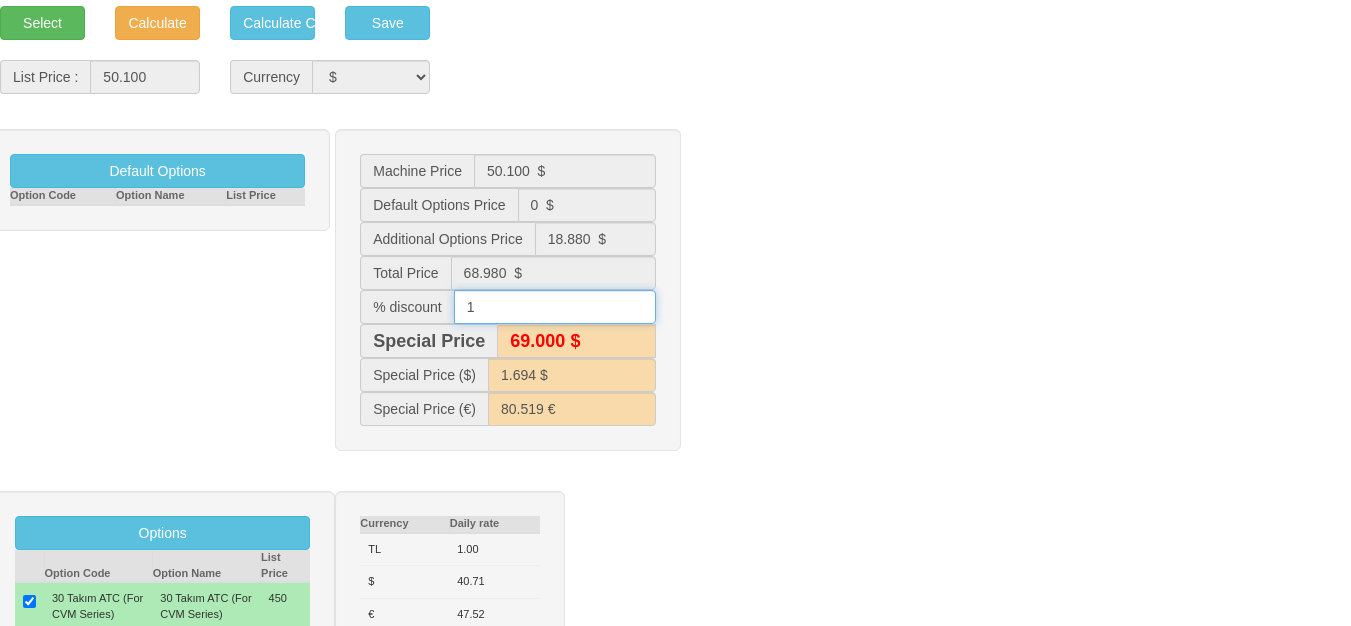 type on "10" 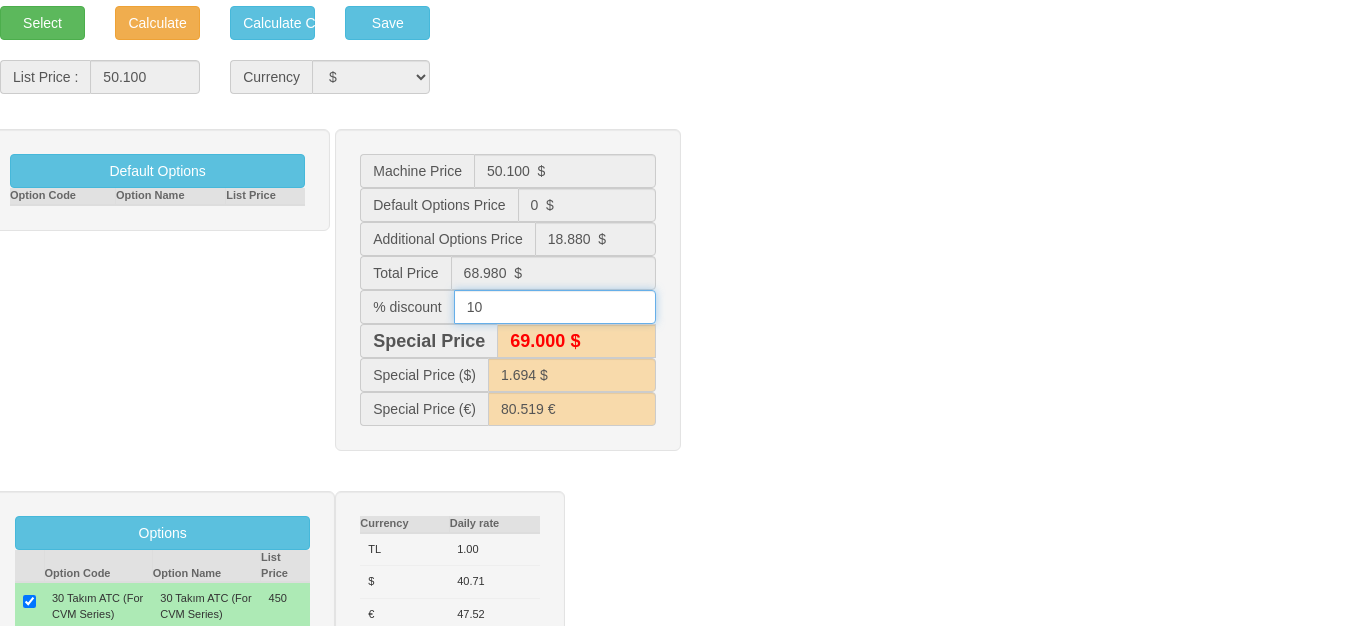 type on "68.300 $" 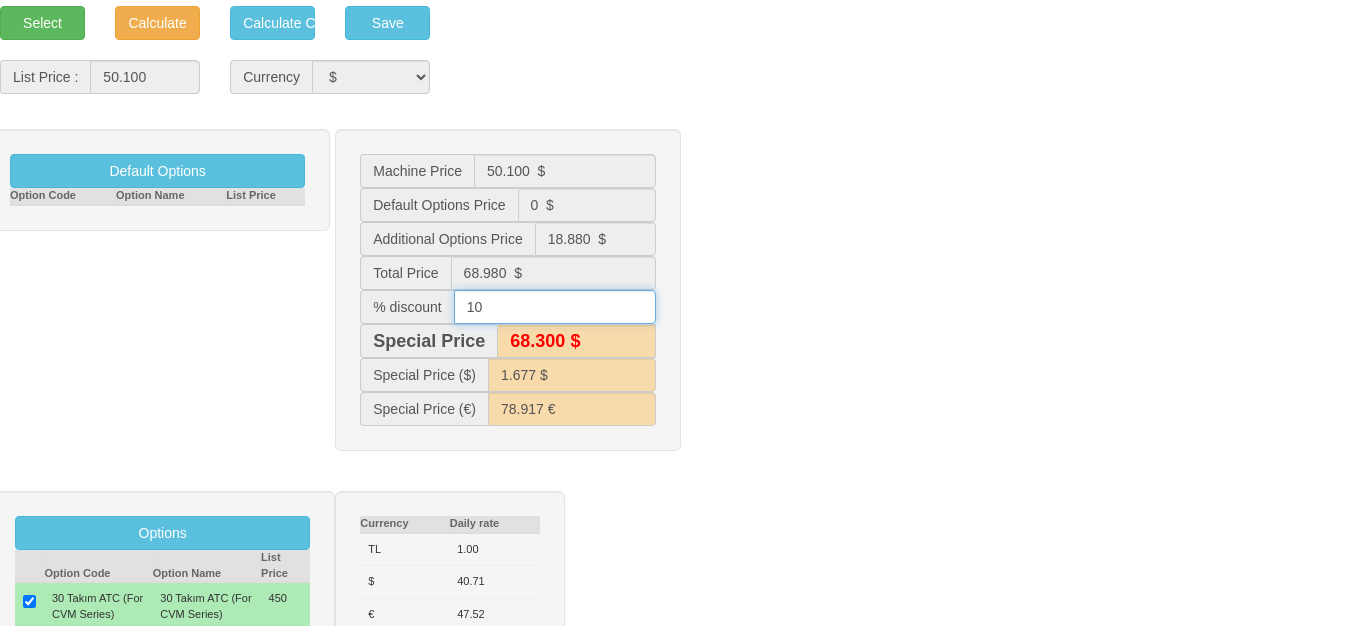 type on "62.100 $" 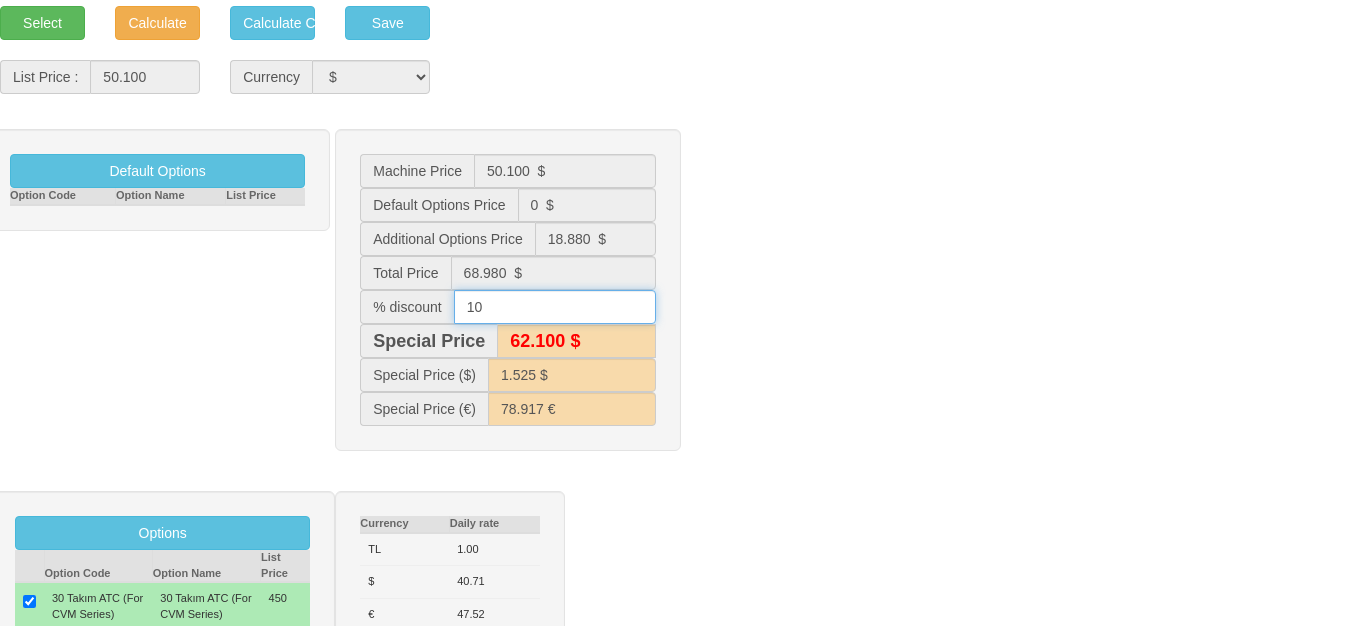 type on "65.220 €" 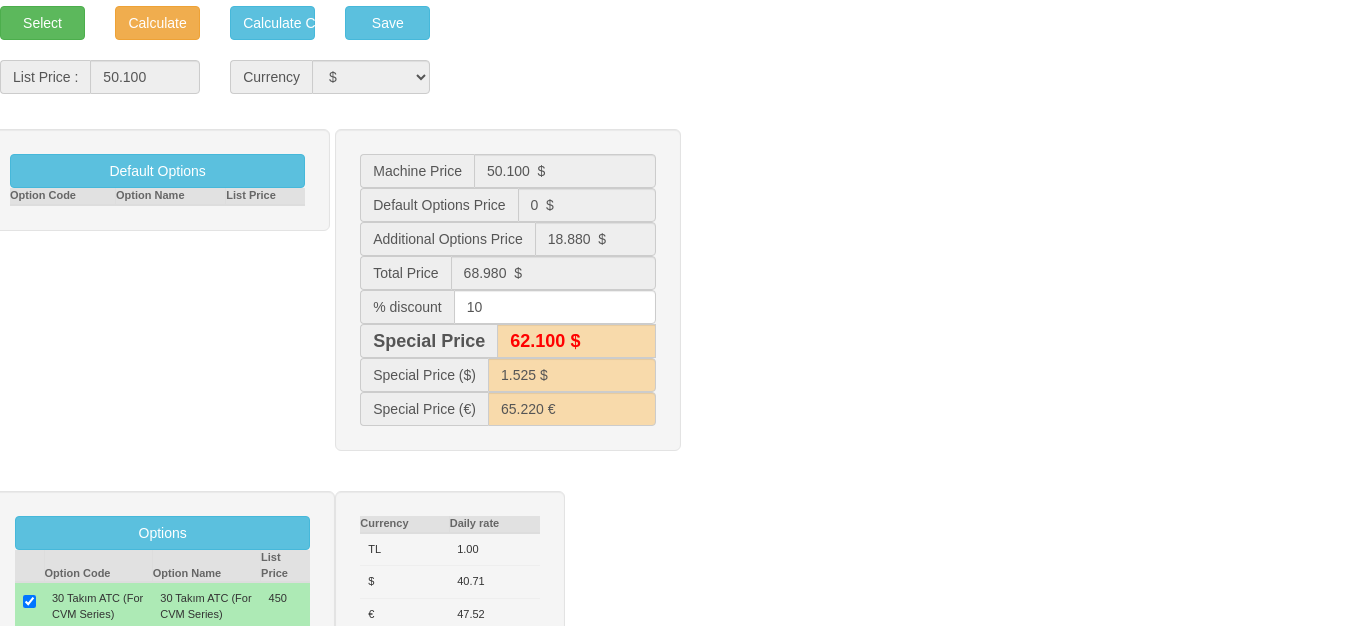 click on "Default Options
Option Code
Option Name
List Price
Machine Price
50.100  $
Default Options Price
0  $
Additional Options Price
18.880  $
Total Price
68.980  $
% discount
10
Special Price
62.100 $
Special Price ($)  1.525 $" at bounding box center [675, 300] 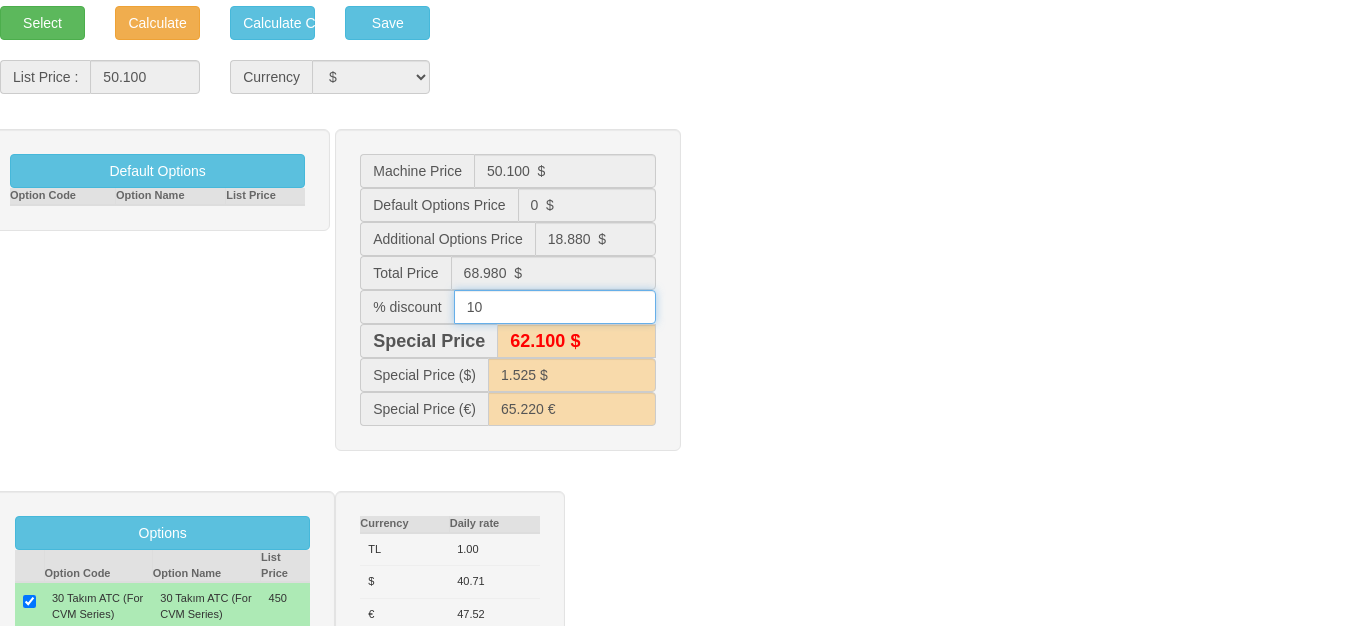 click on "10" at bounding box center (555, 307) 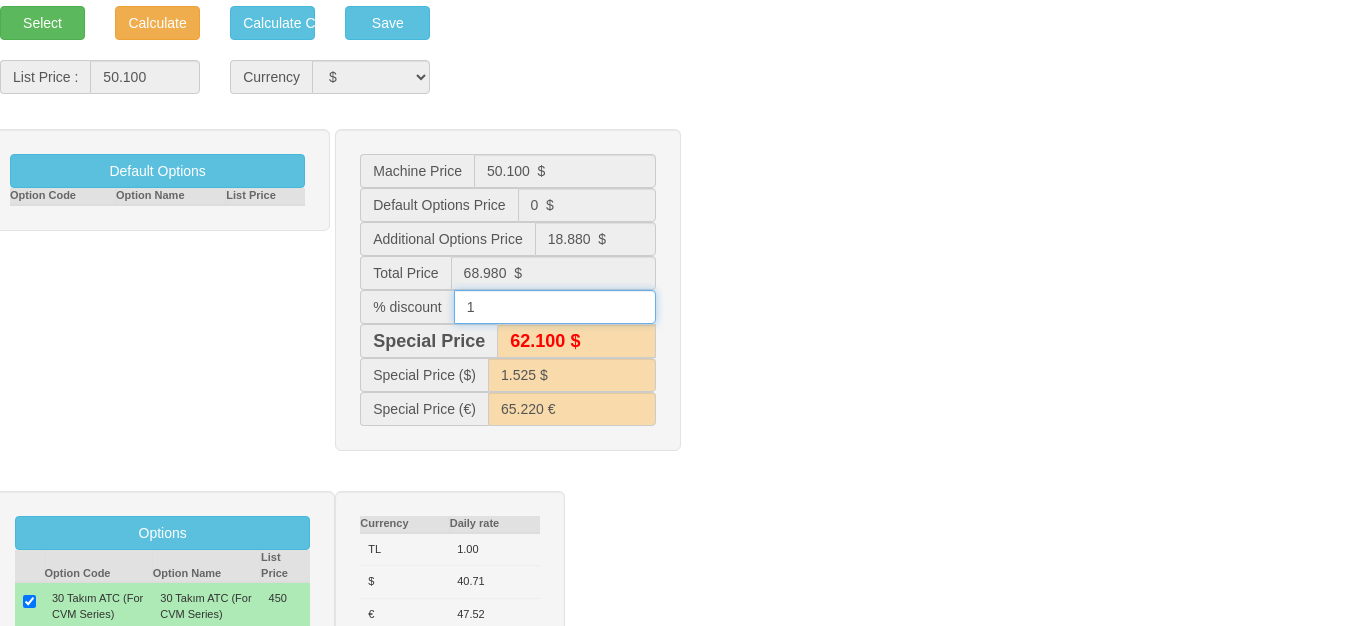 type 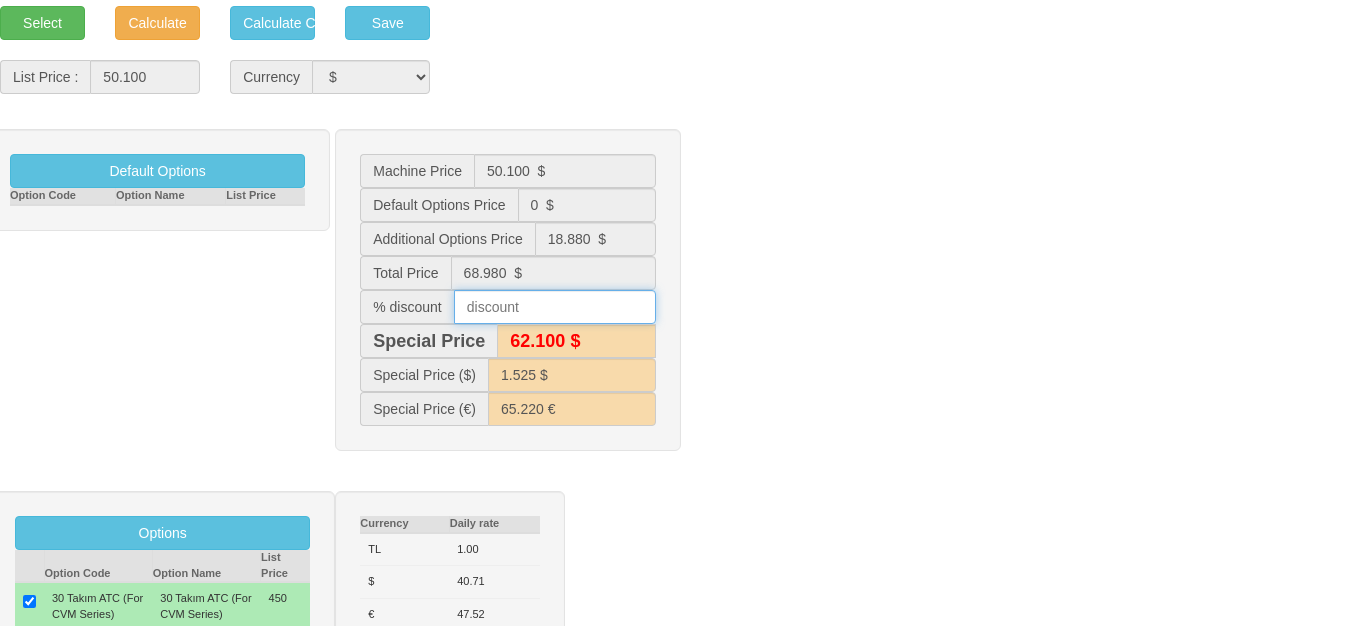 type on "68.300 $" 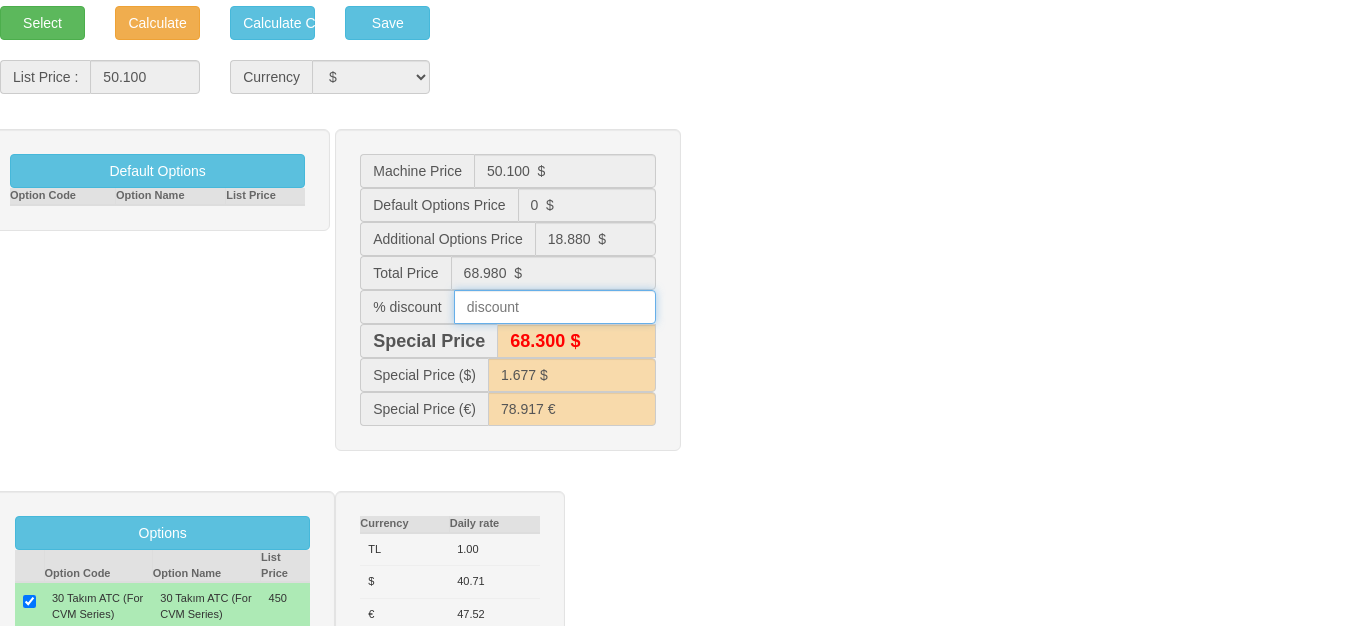 type on "9" 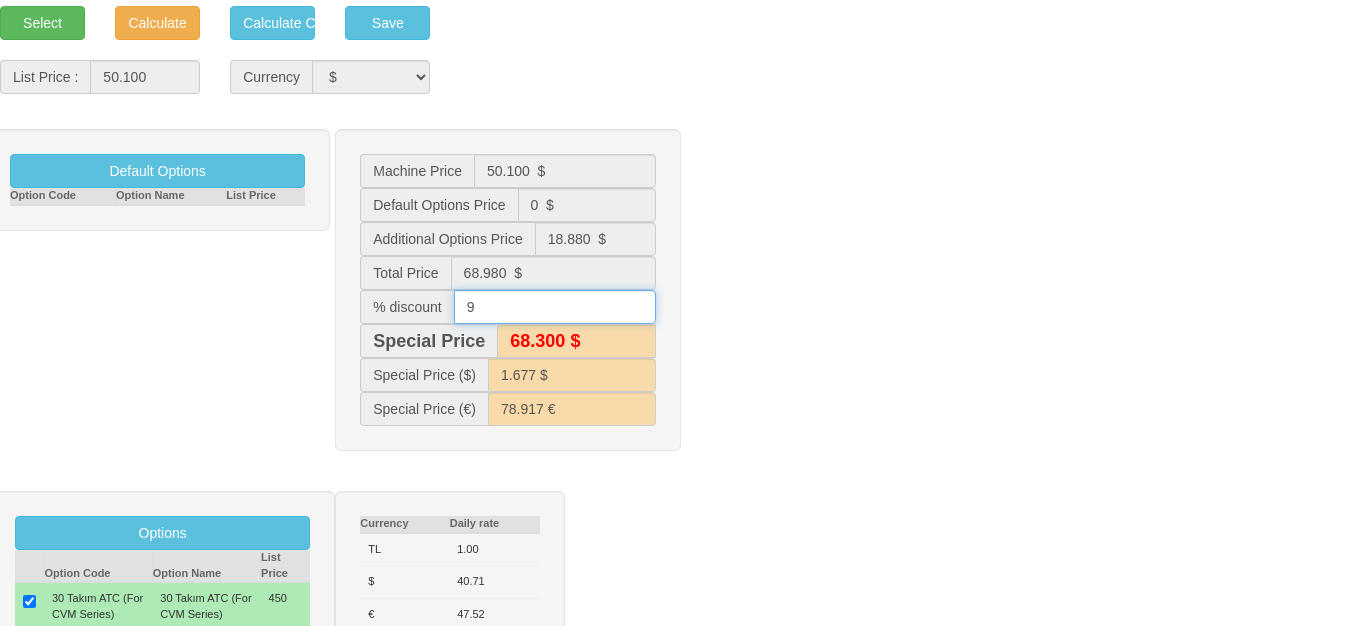 type on "69.000 $" 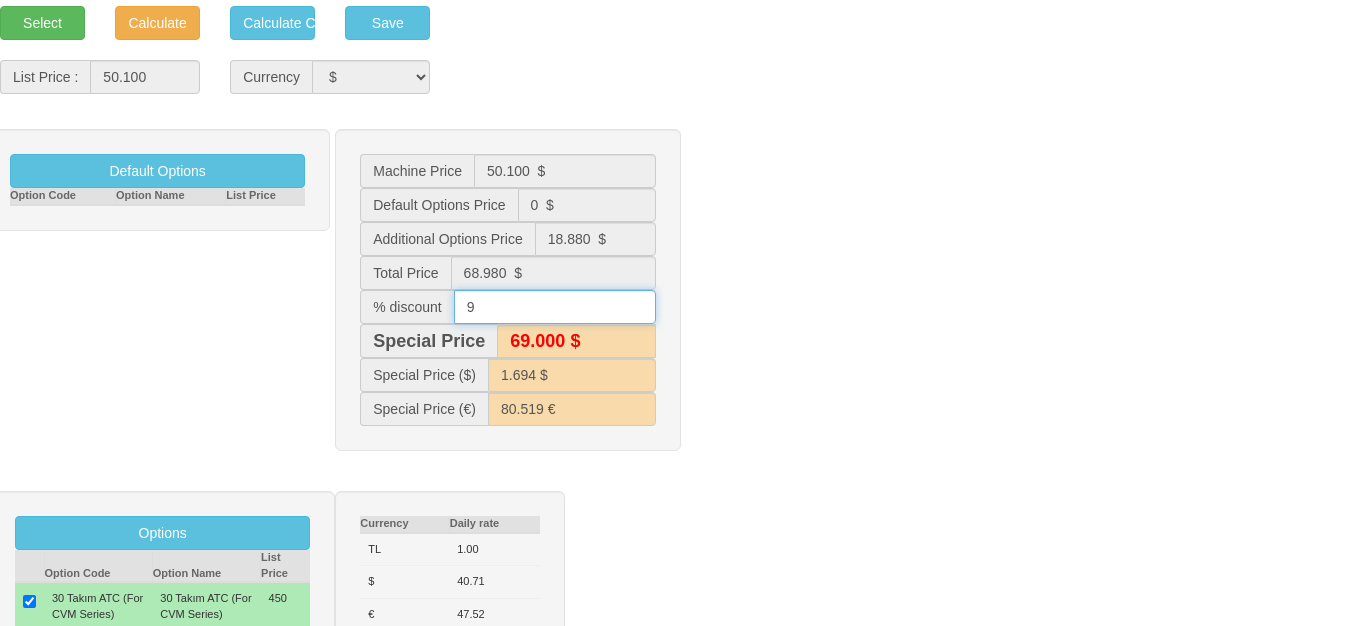 type on "62.800 $" 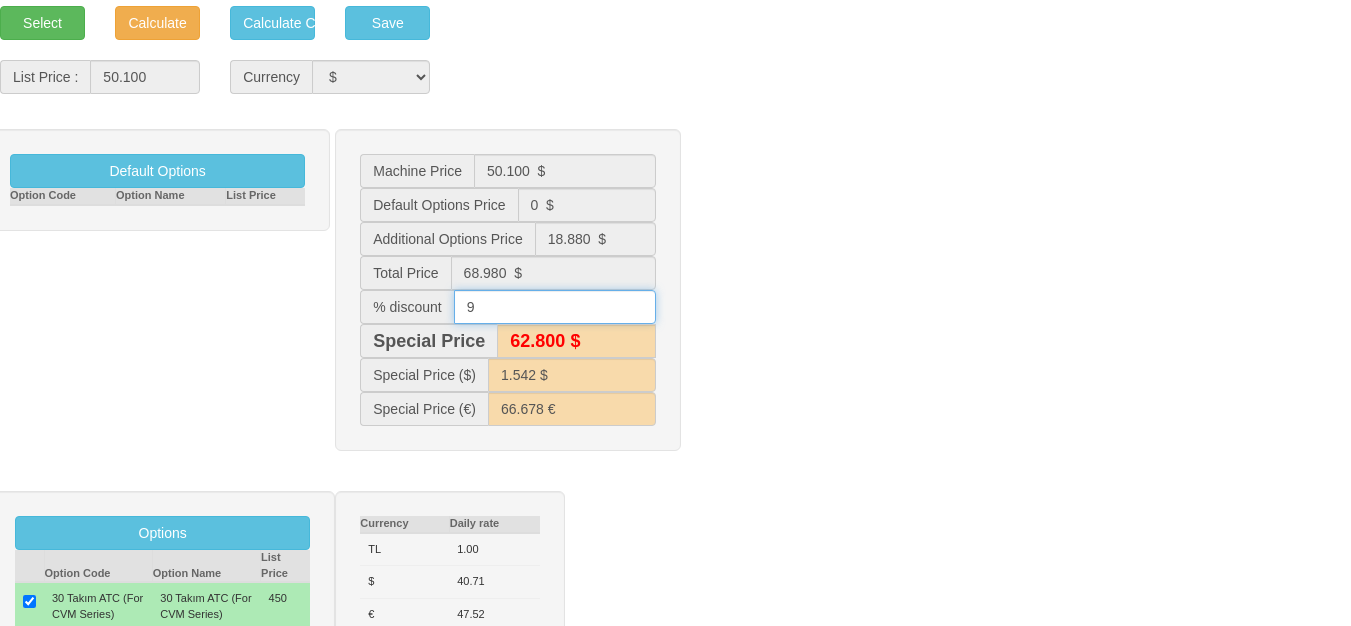 type on "9" 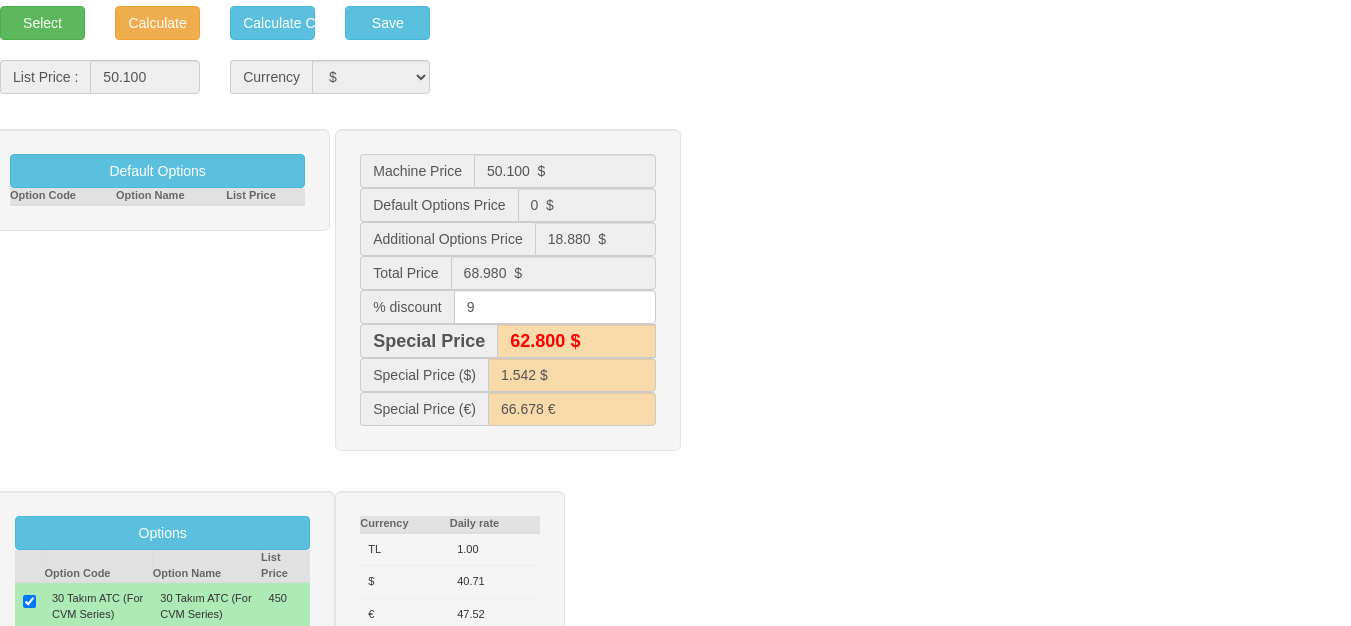 click on "Default Options
Option Code
Option Name
List Price
Machine Price
50.100  $
Default Options Price
0  $
Additional Options Price
18.880  $
Total Price
68.980  $
% discount
9
Special Price
62.800 $
Special Price ($)  1.542 $" at bounding box center [675, 300] 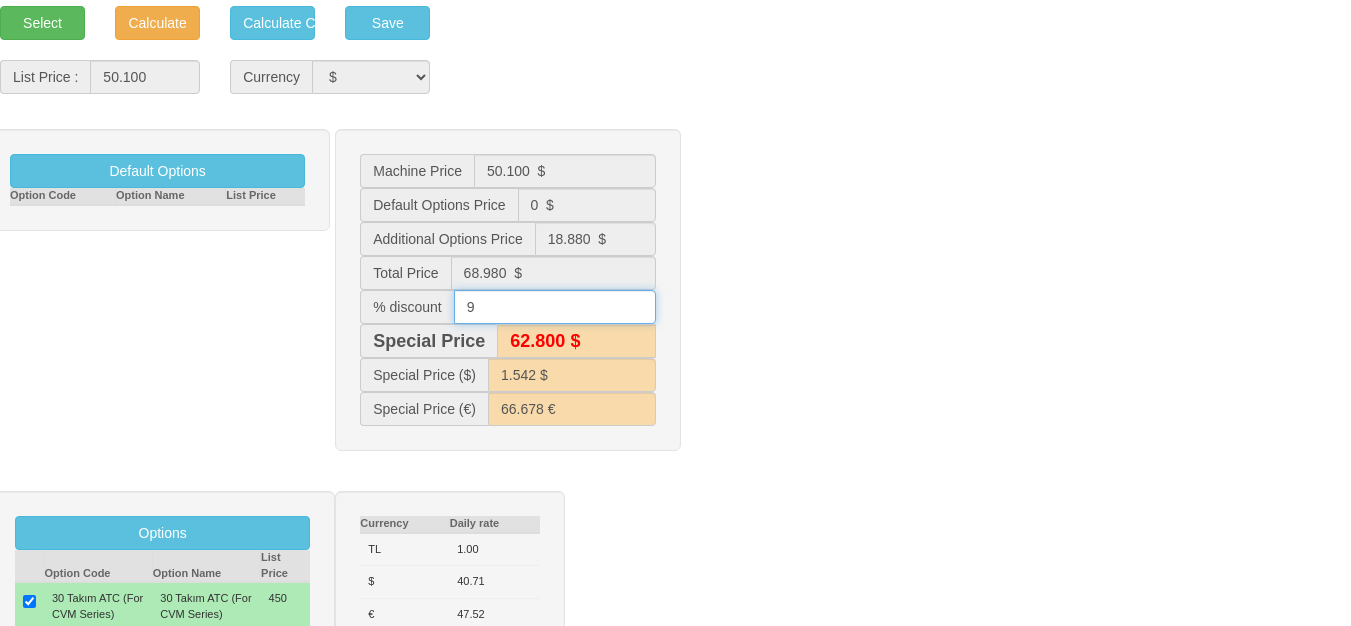 click on "9" at bounding box center (555, 307) 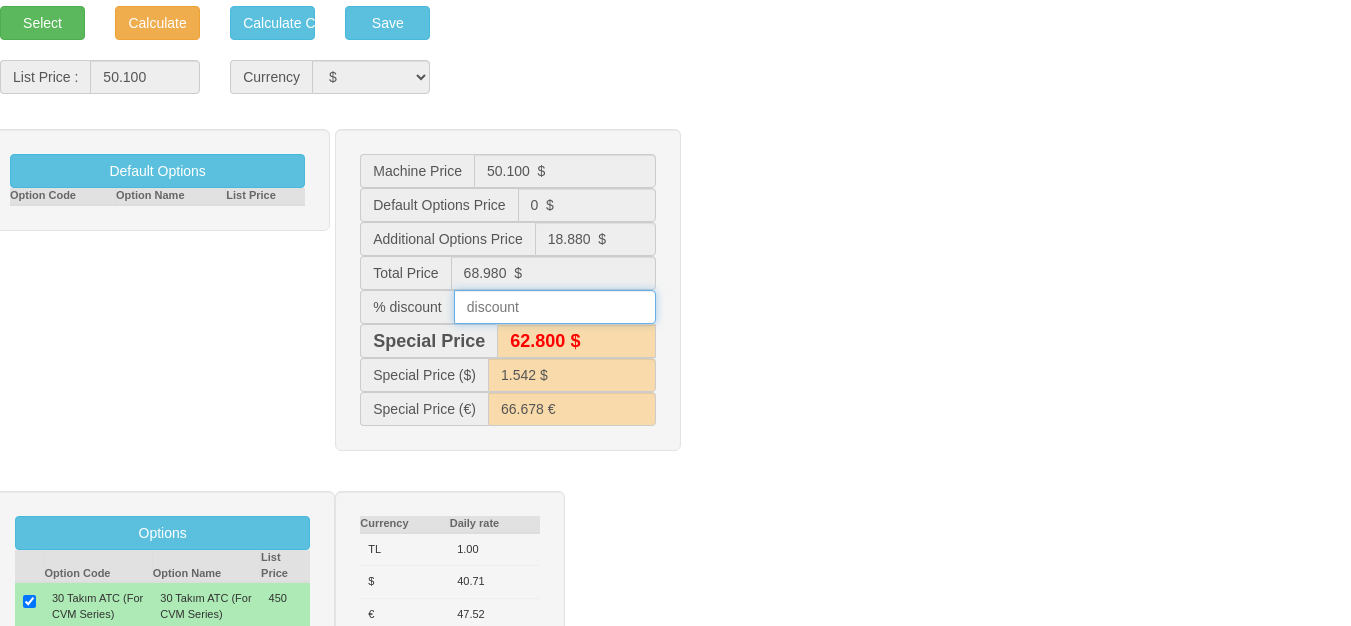 type on "8" 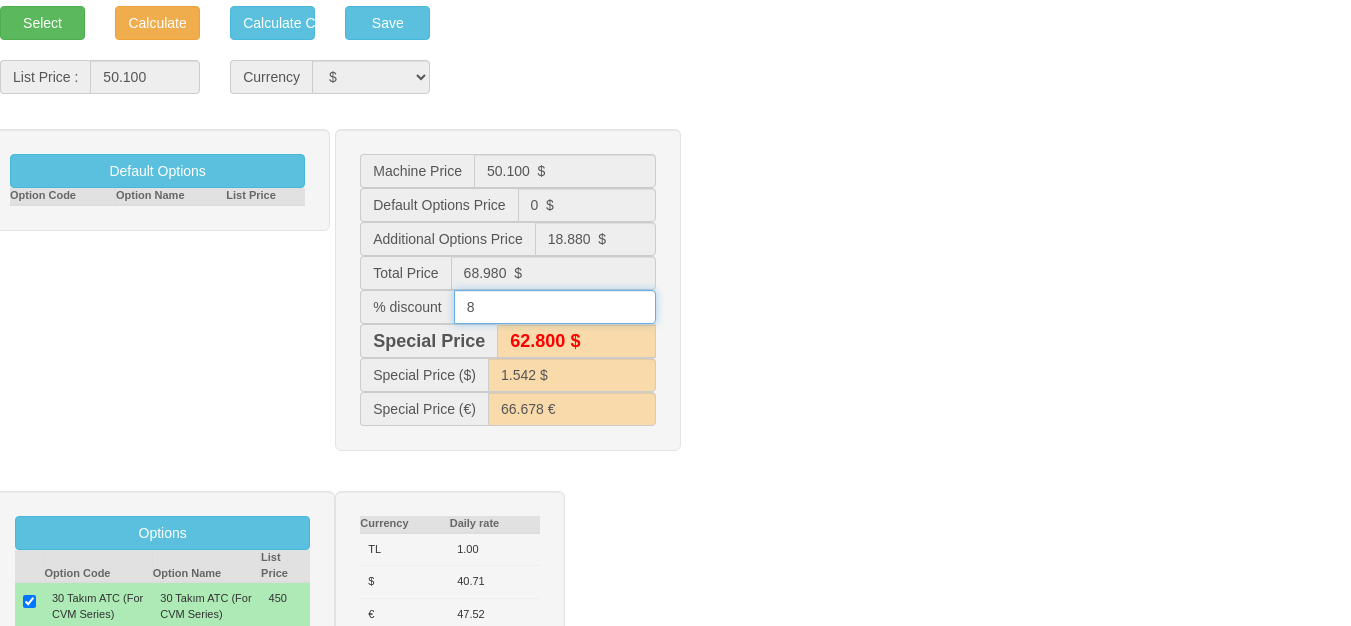 type on "69.000 $" 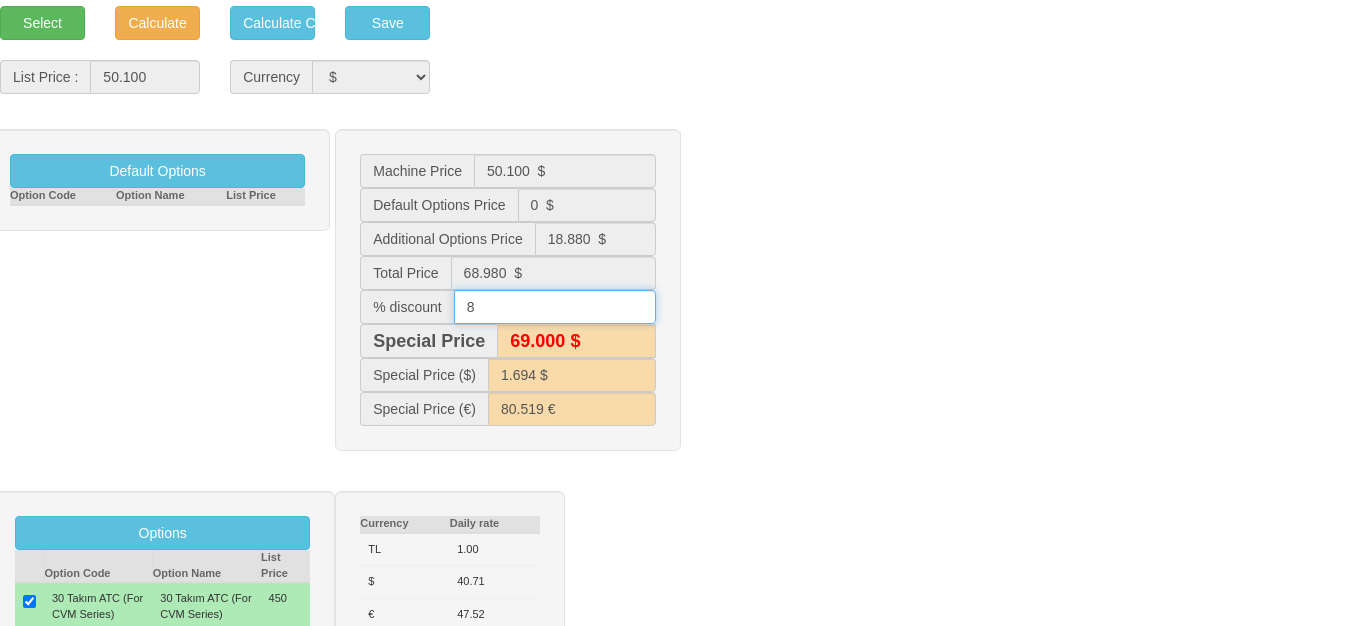 type on "63.500 $" 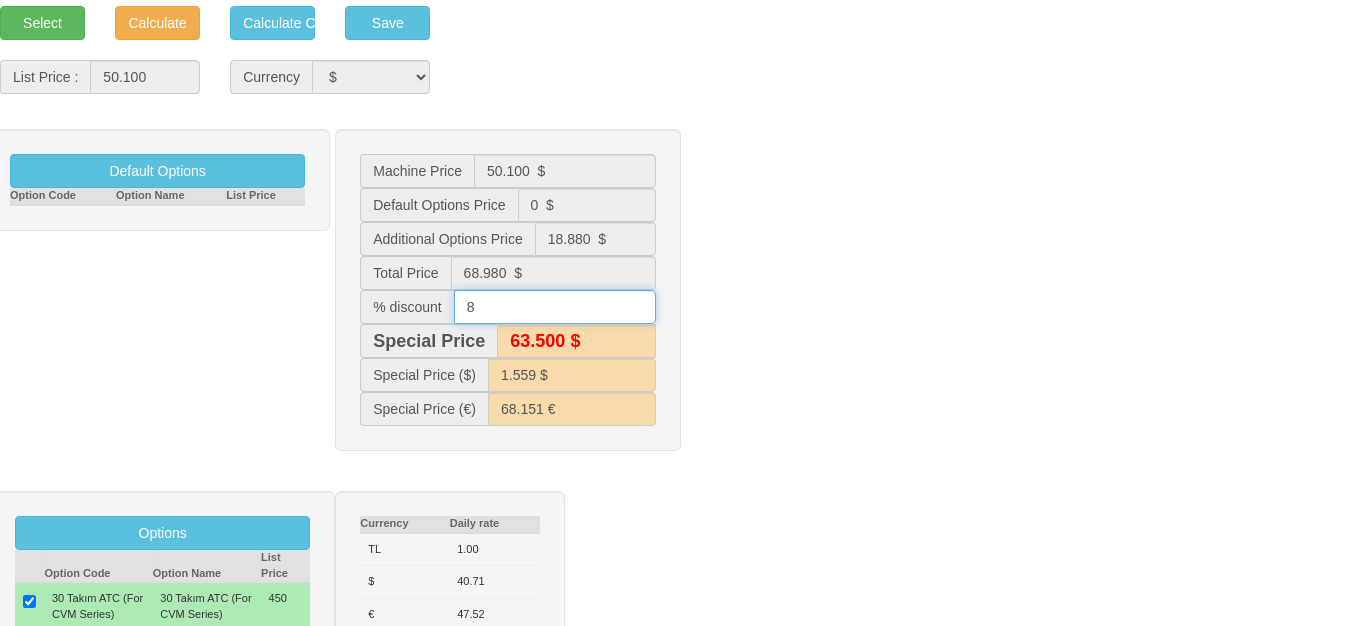 type on "8" 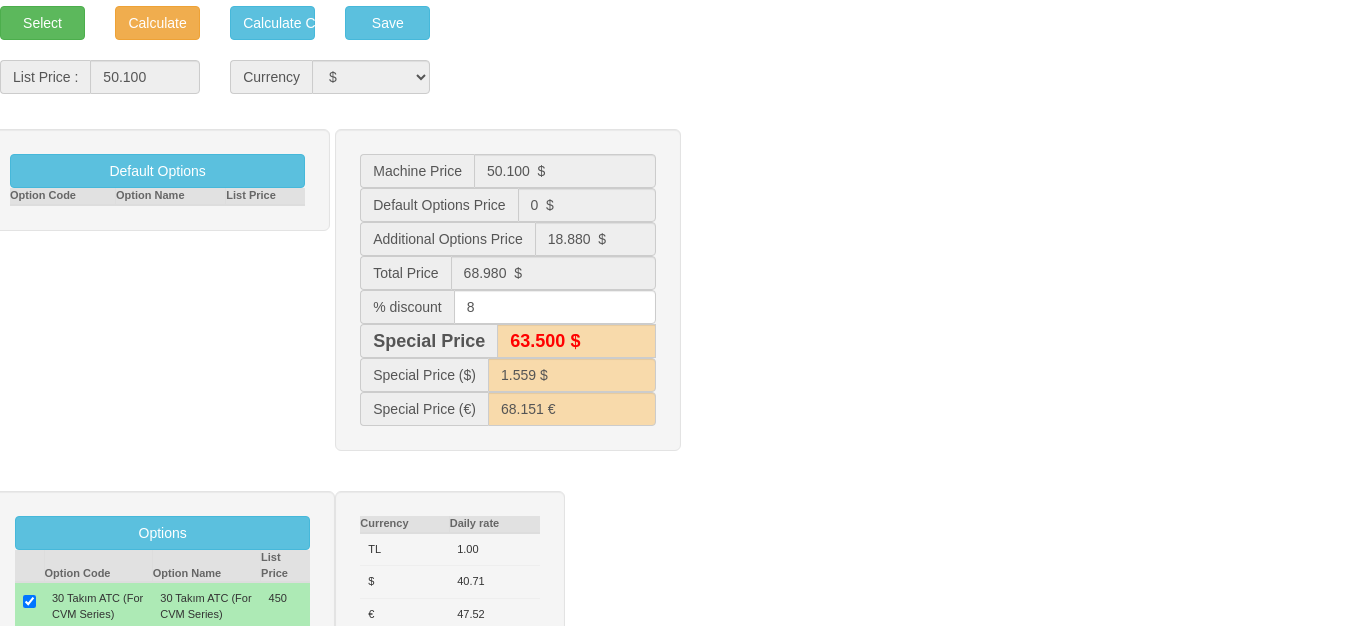 click on "Default Options
Option Code
Option Name
List Price
Machine Price
50.100  $
Default Options Price
0  $
Additional Options Price
18.880  $
Total Price
68.980  $
% discount
8
Special Price
63.500 $
Special Price ($)  1.559 $" at bounding box center (675, 300) 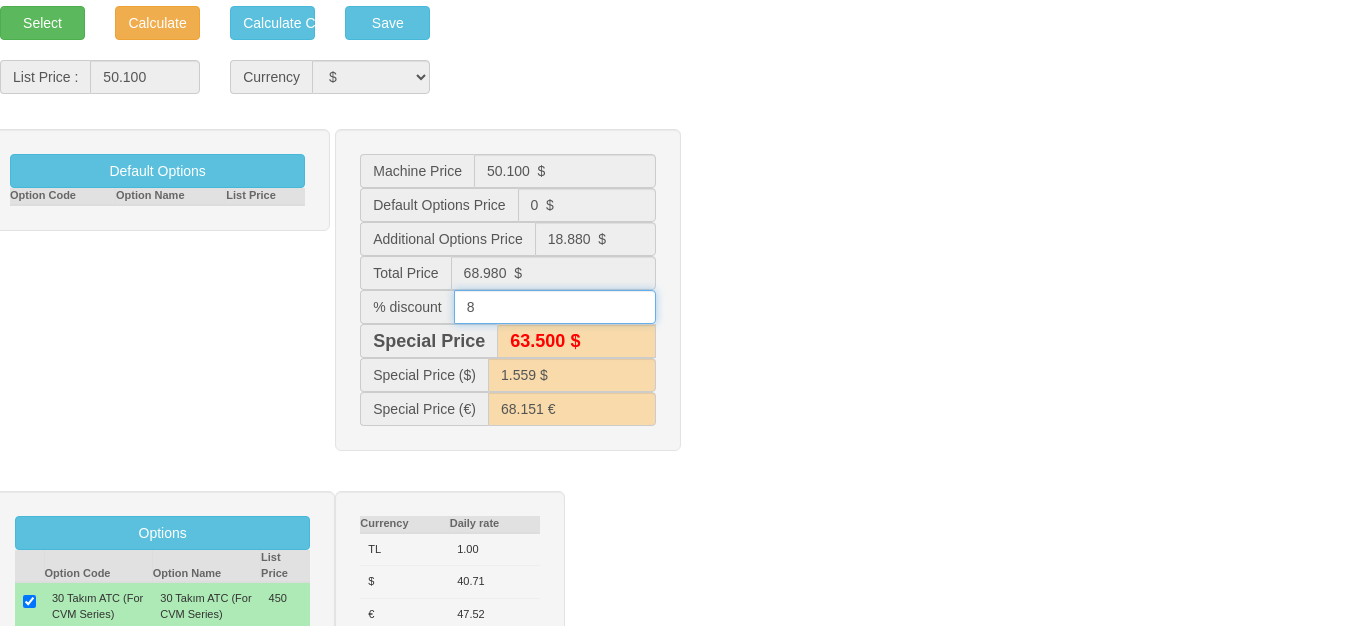 click on "8" at bounding box center [555, 307] 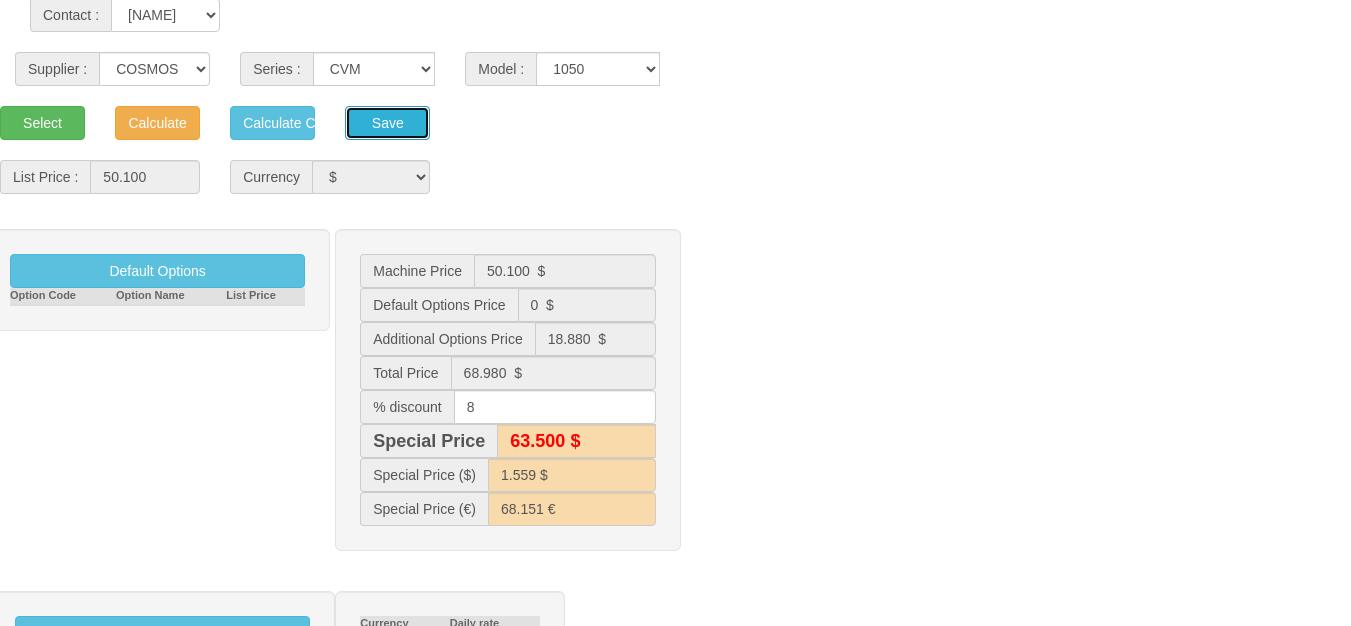 click on "Save" at bounding box center (387, 123) 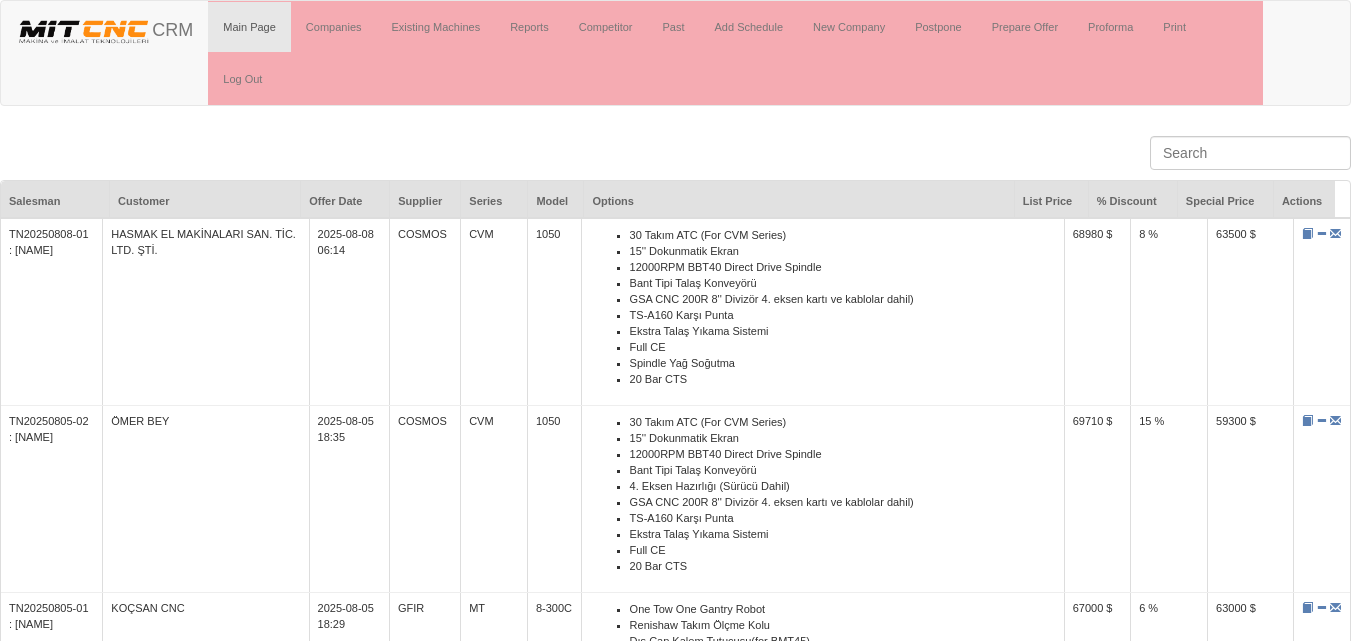 scroll, scrollTop: 0, scrollLeft: 0, axis: both 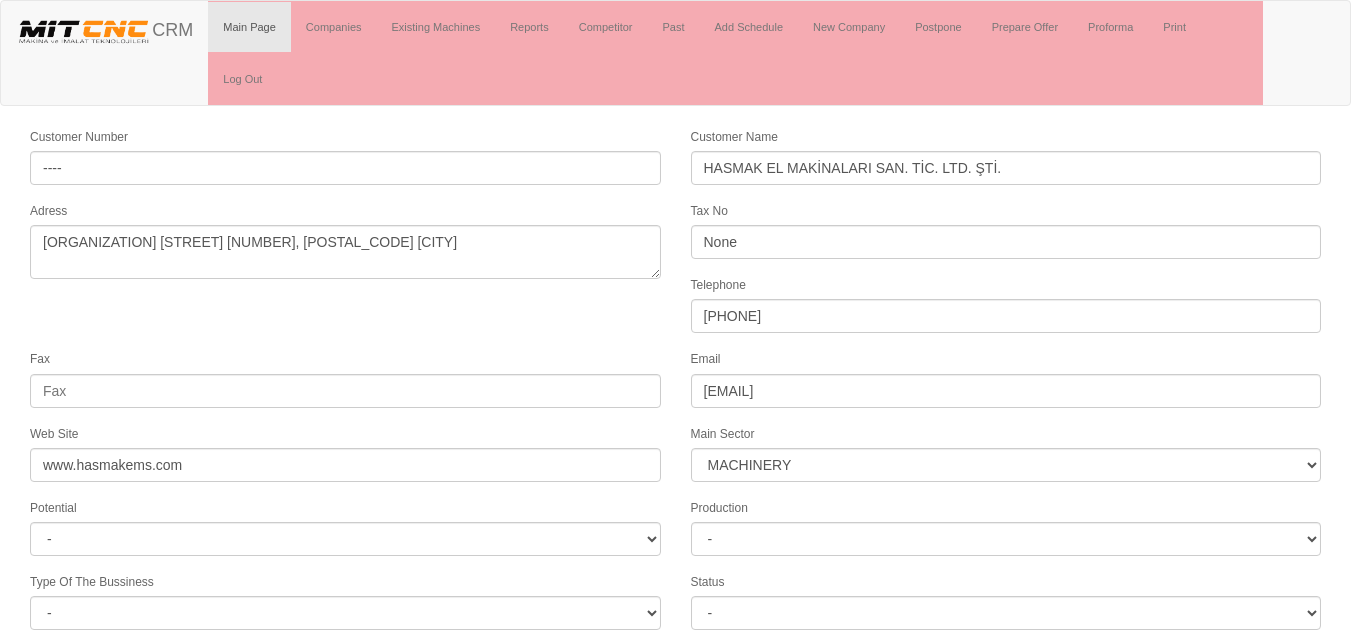 select on "363" 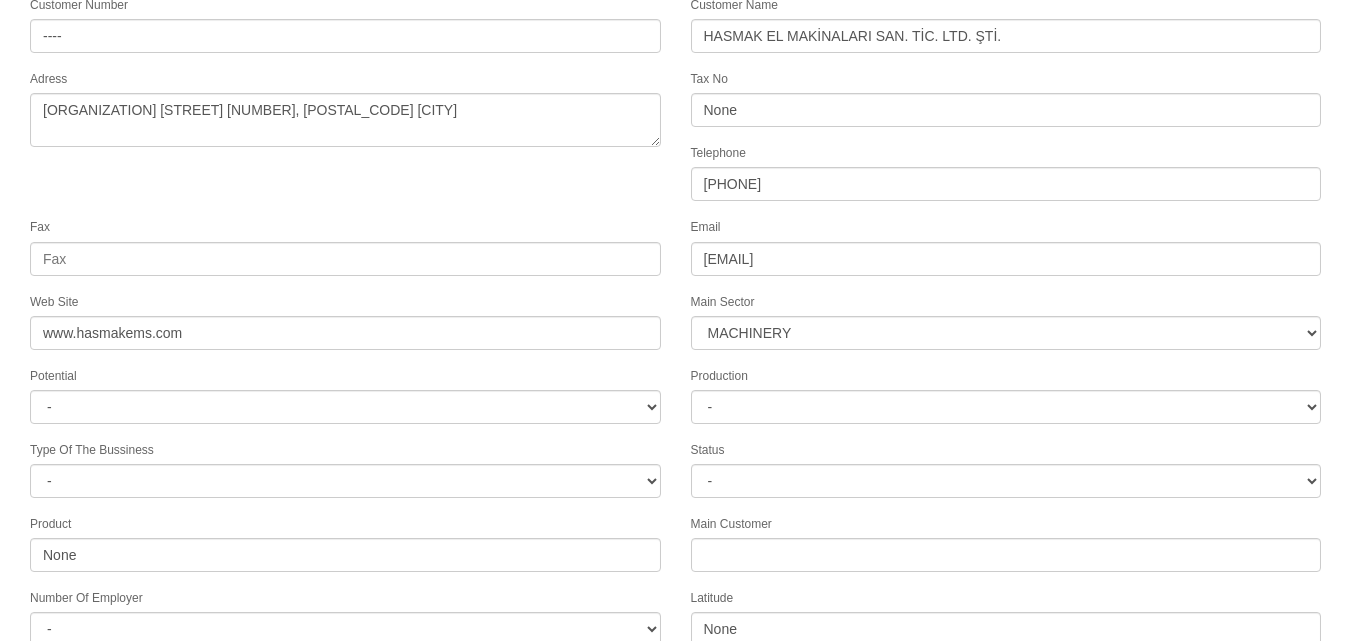 scroll, scrollTop: 375, scrollLeft: 0, axis: vertical 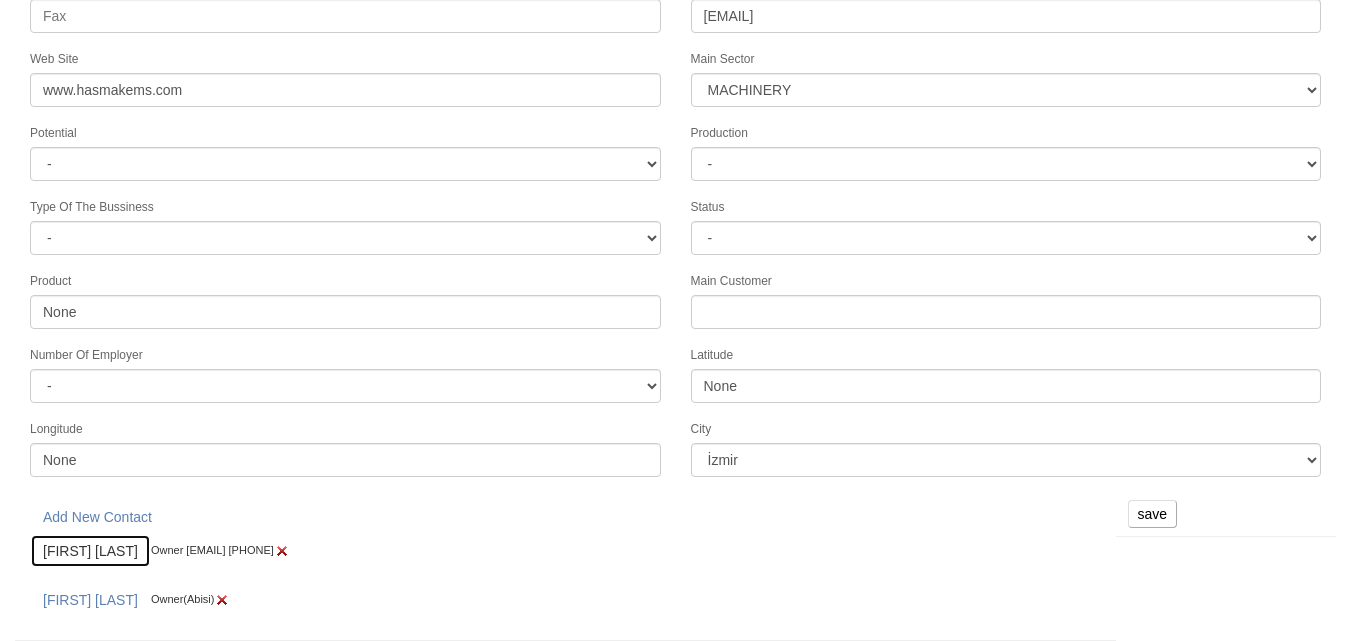 click on "[FIRST] [LAST]" at bounding box center (90, 551) 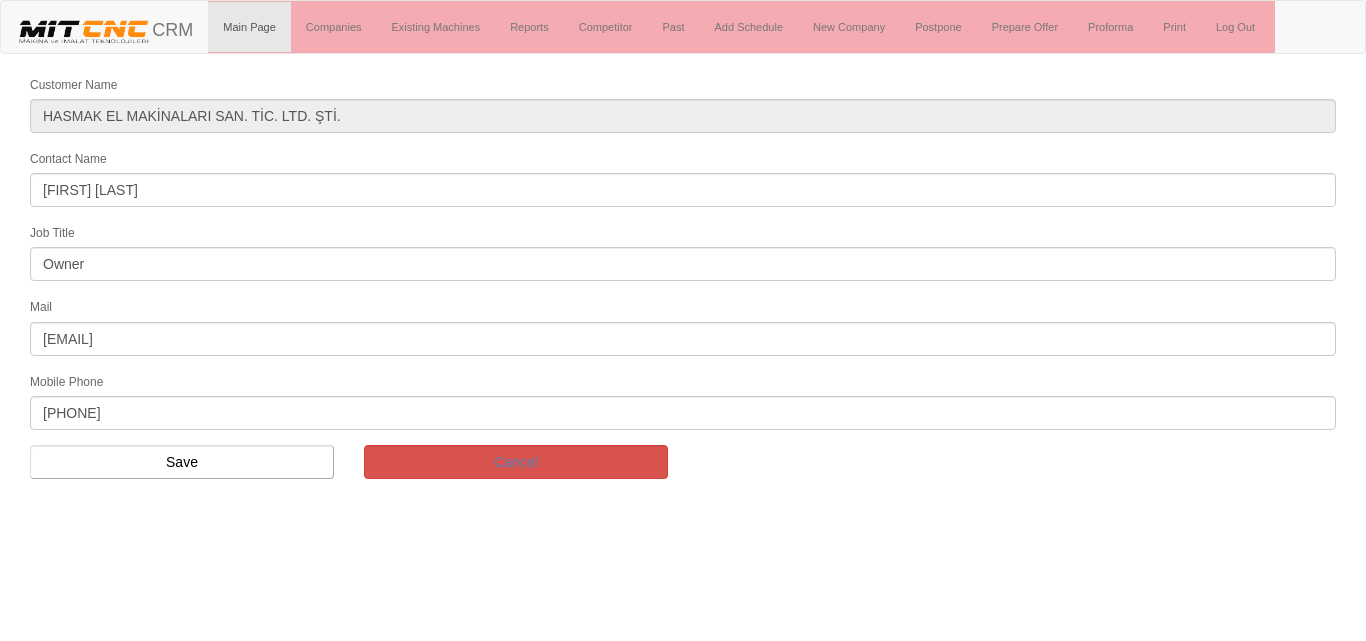 scroll, scrollTop: 0, scrollLeft: 0, axis: both 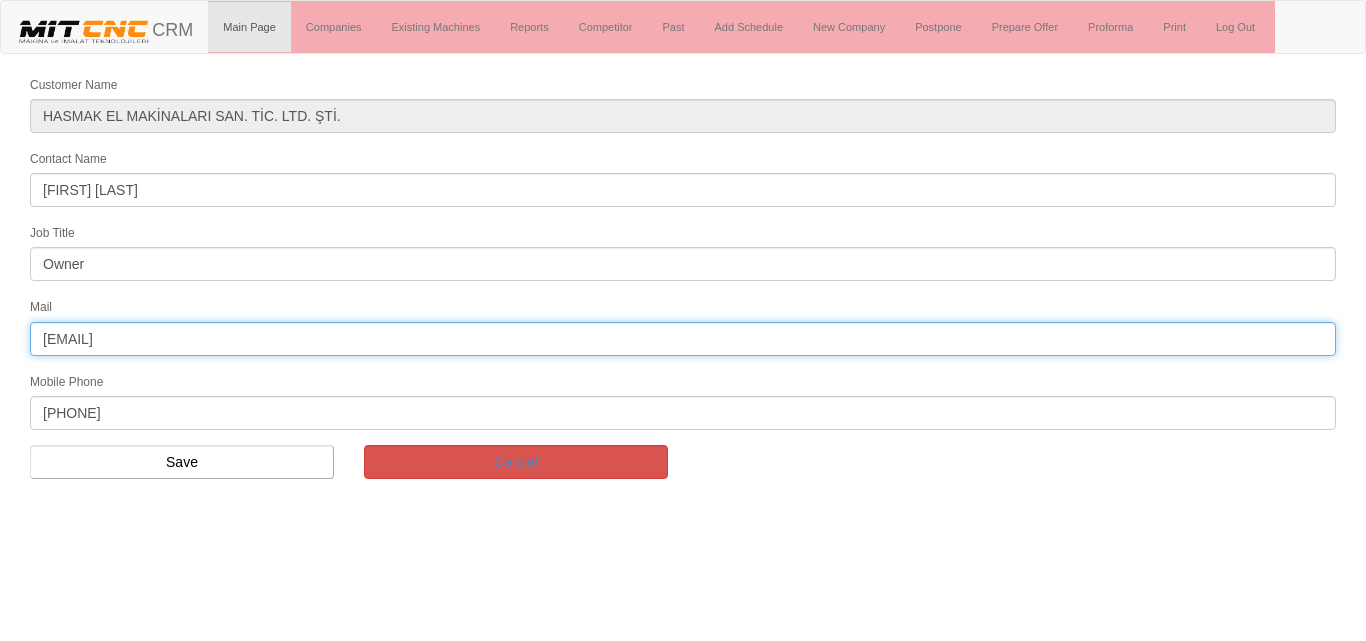 drag, startPoint x: 290, startPoint y: 335, endPoint x: 0, endPoint y: 340, distance: 290.0431 